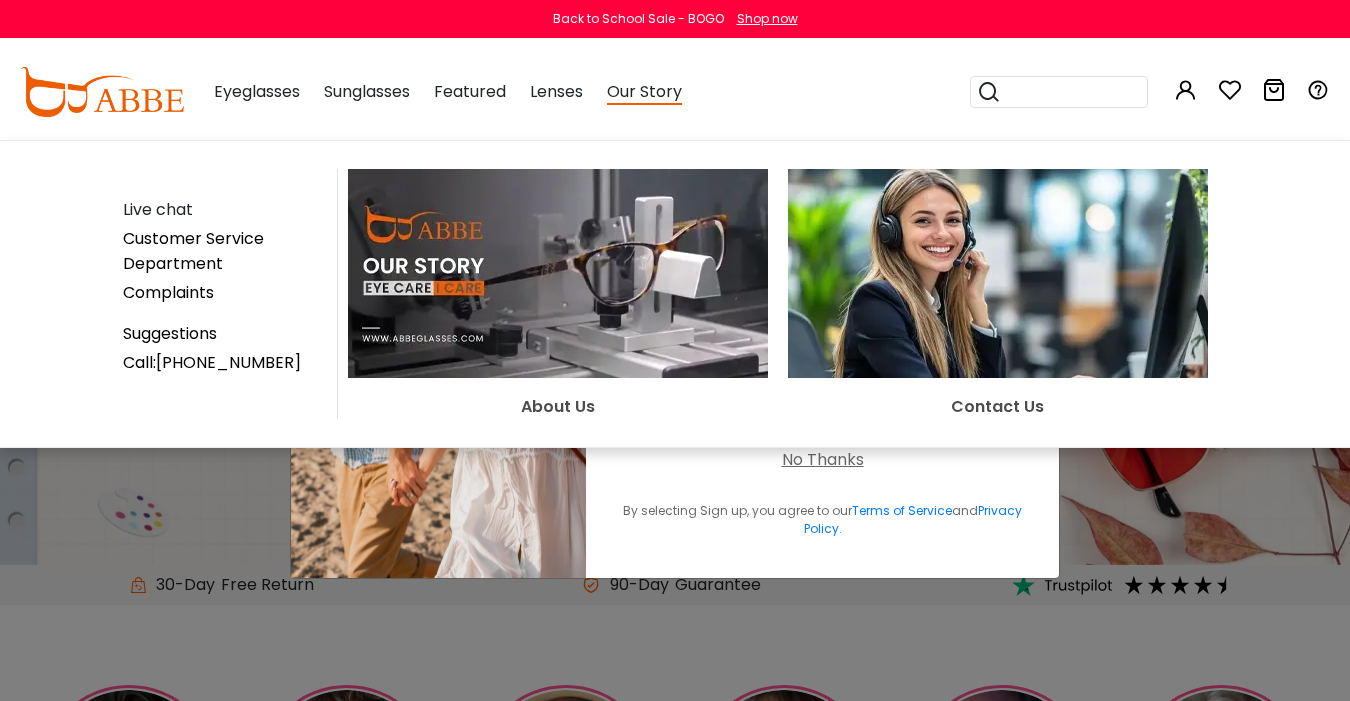 scroll, scrollTop: 0, scrollLeft: 0, axis: both 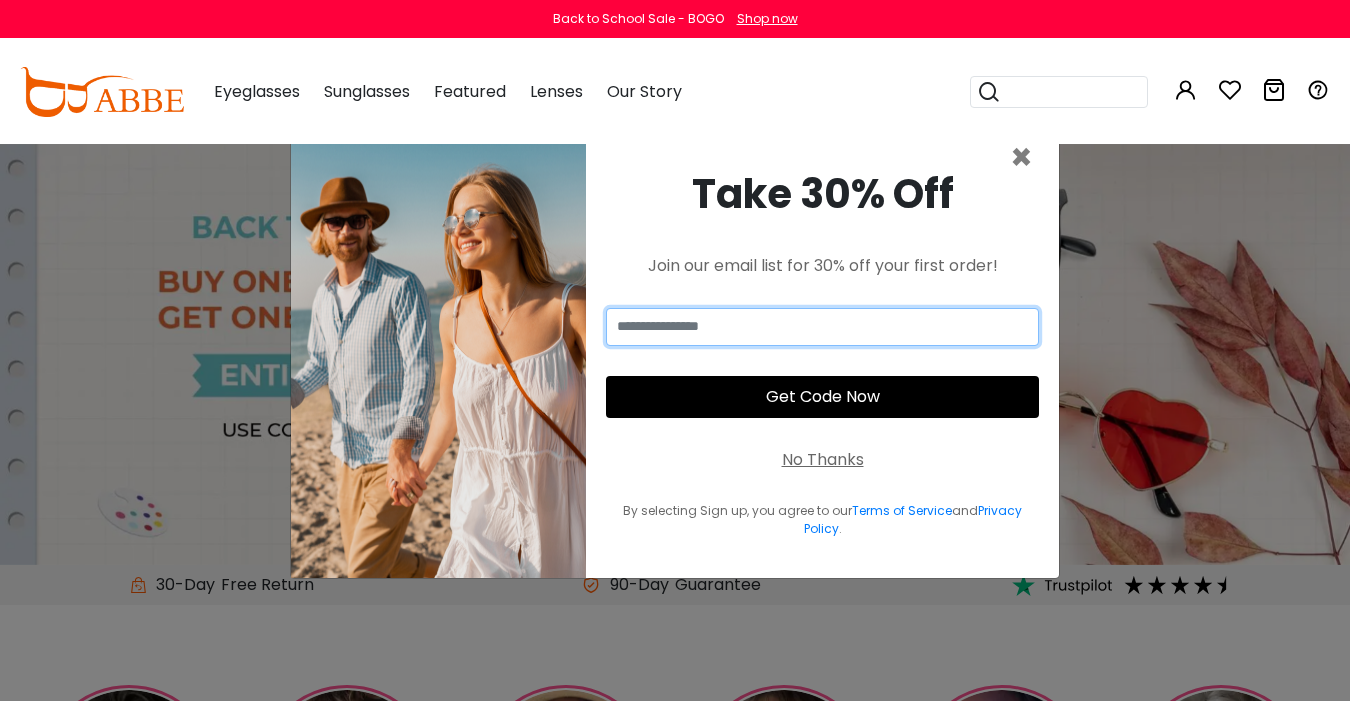 click at bounding box center [822, 327] 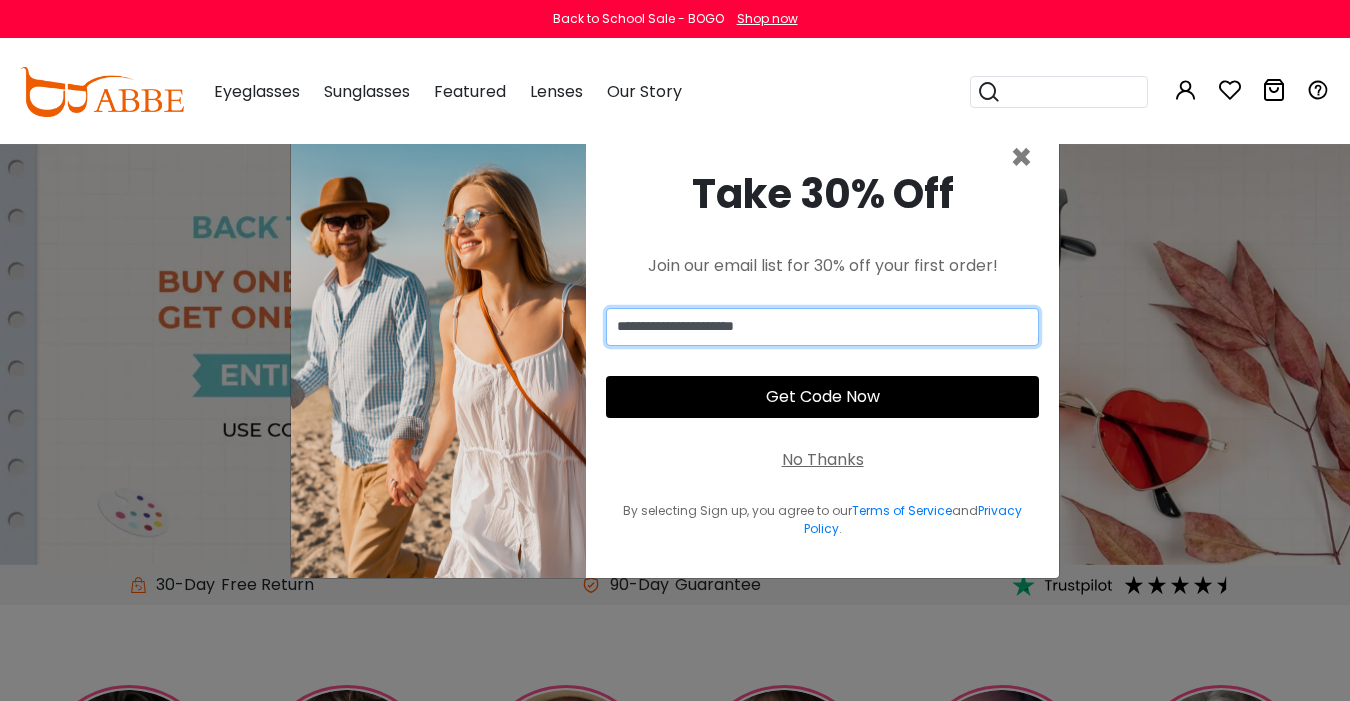 type on "**********" 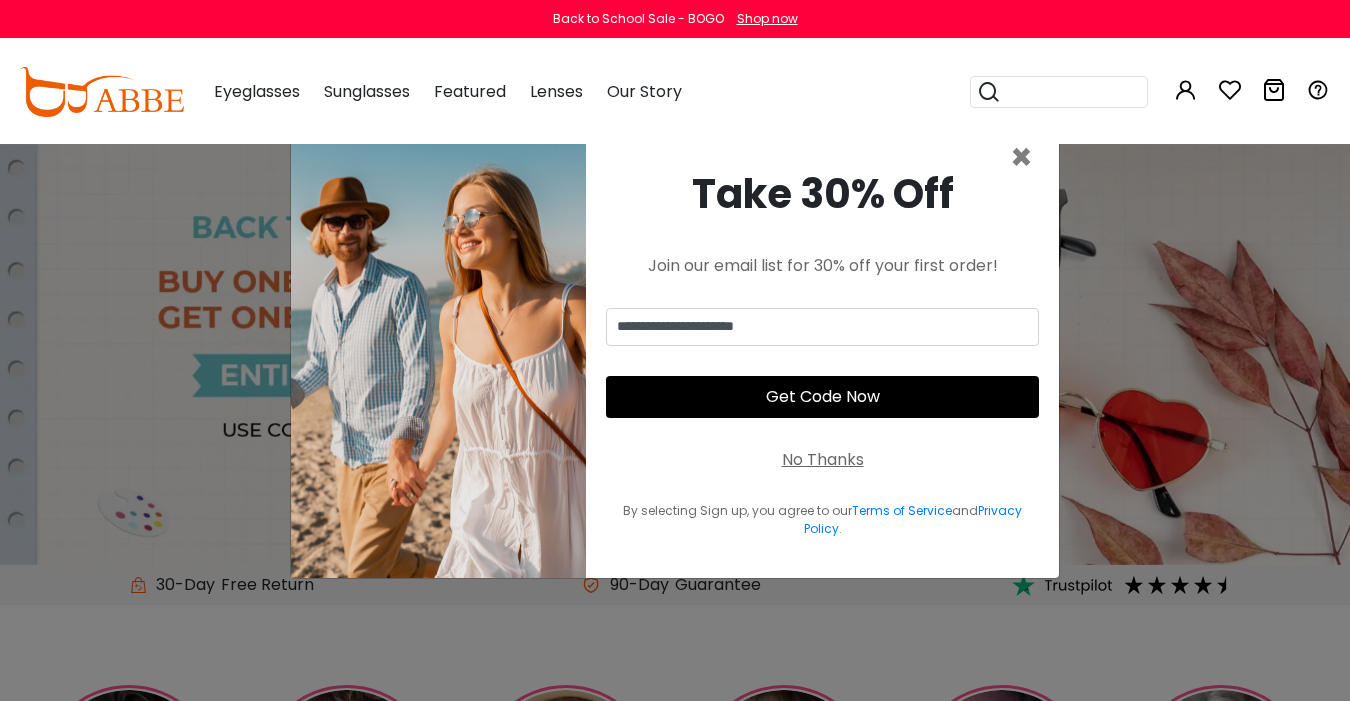 click on "Get Code Now" at bounding box center [822, 397] 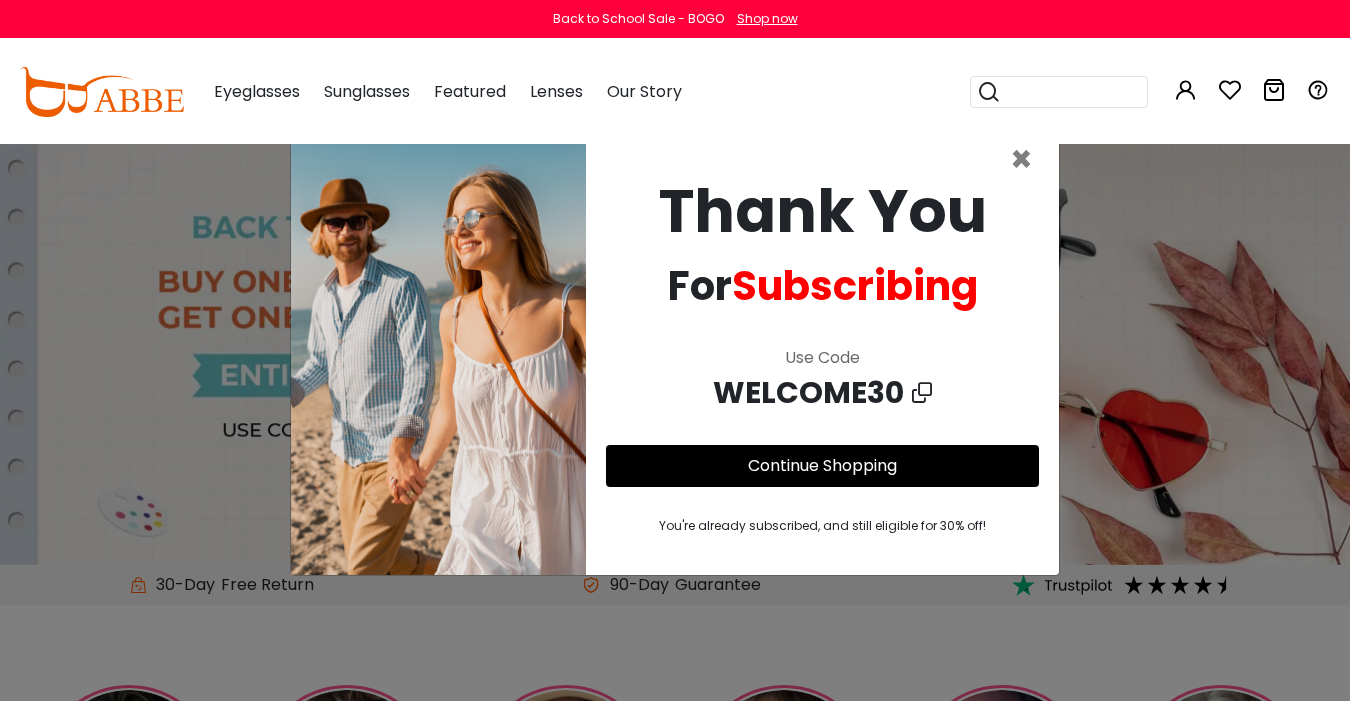 click at bounding box center [922, 393] 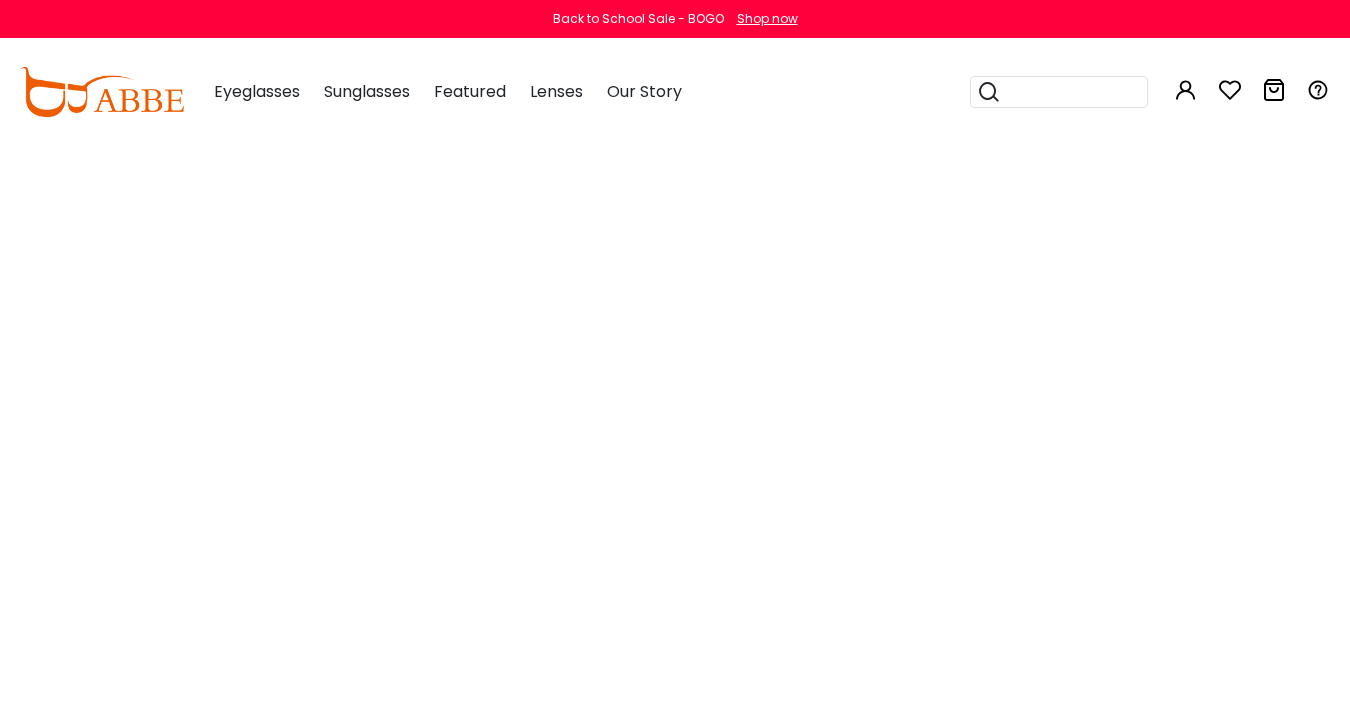 scroll, scrollTop: 0, scrollLeft: 0, axis: both 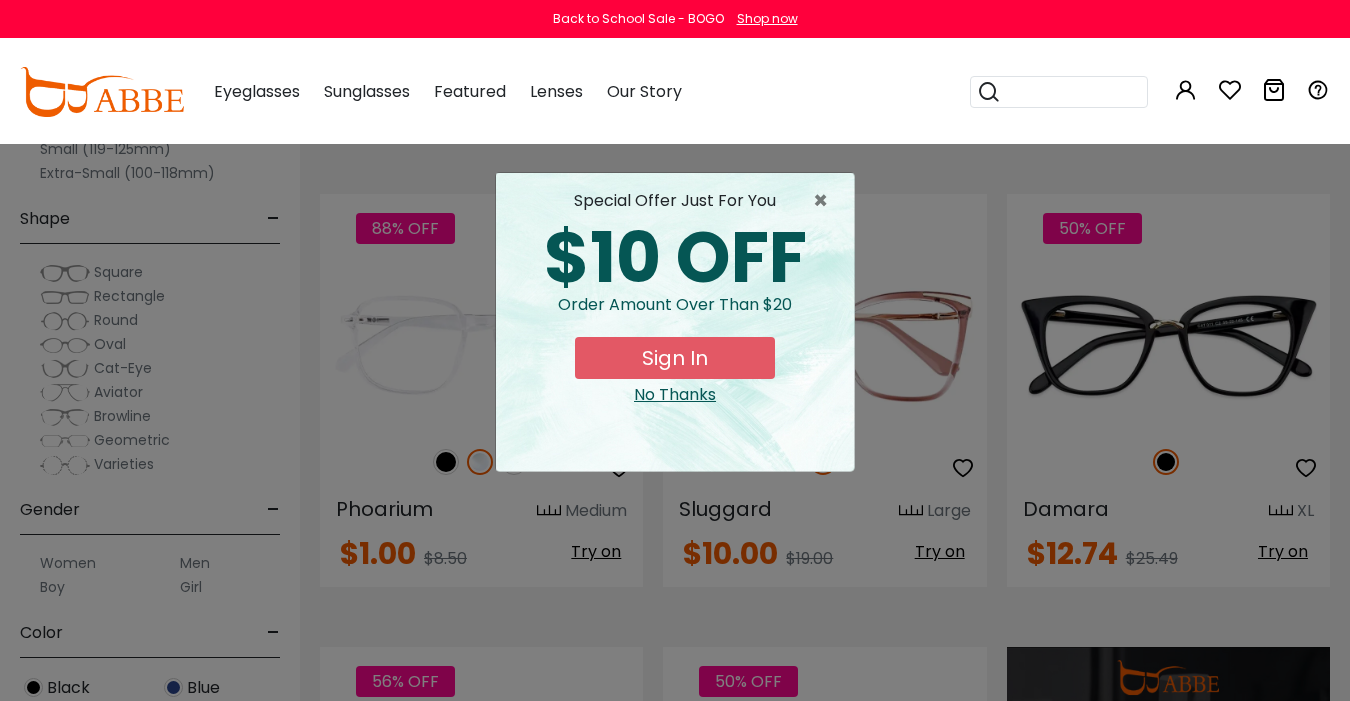 click on "Sign In" at bounding box center [675, 358] 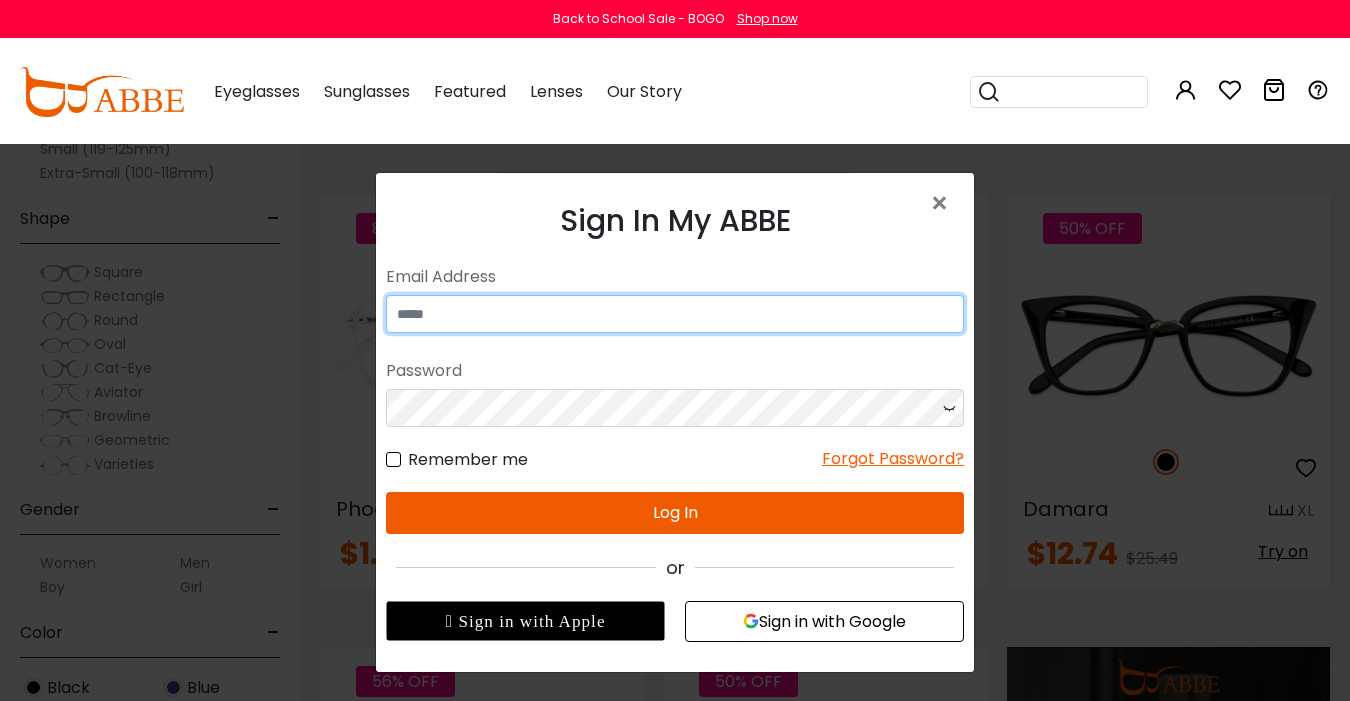 click at bounding box center (675, 313) 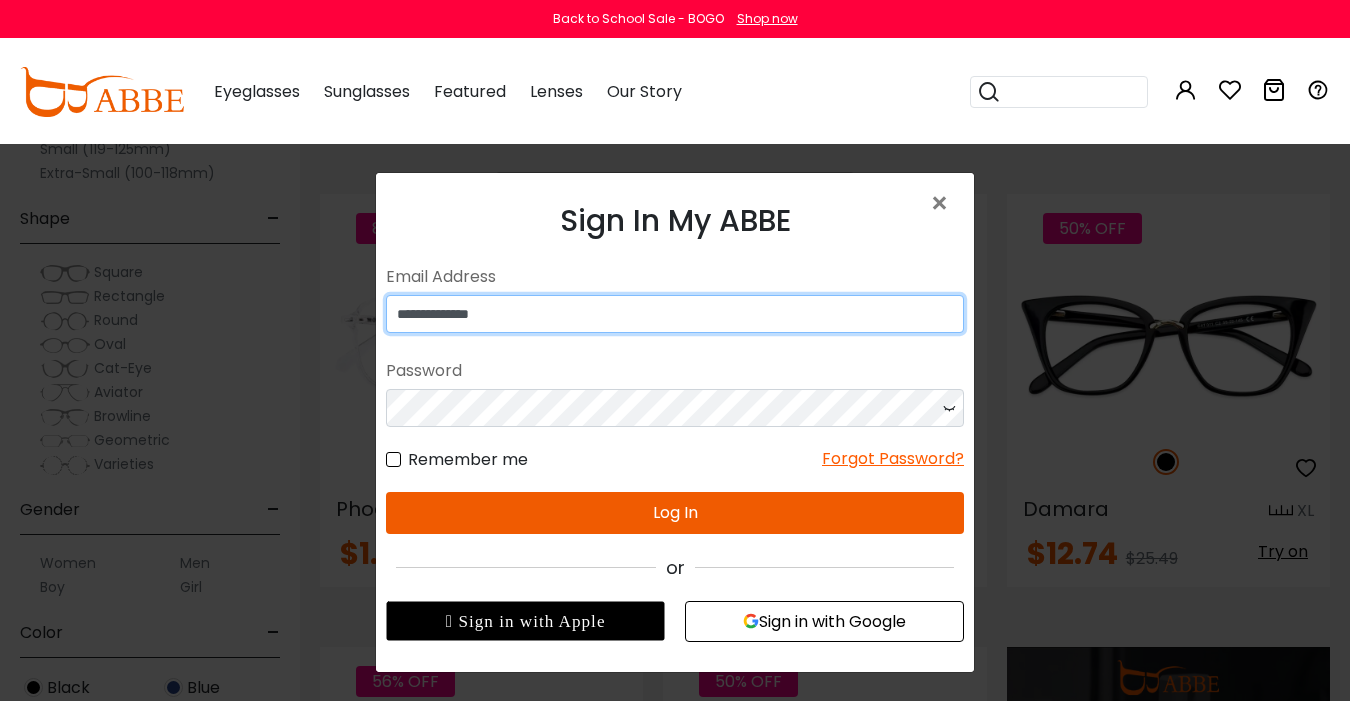 type on "**********" 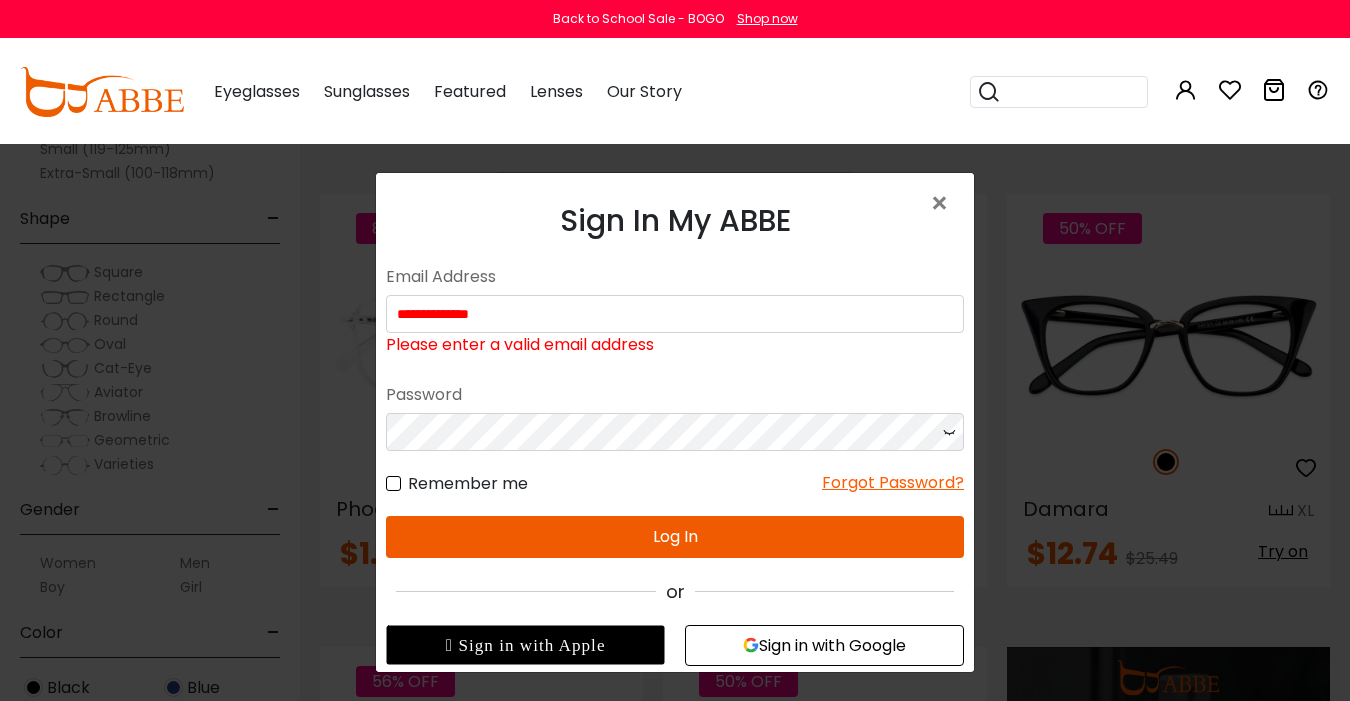 click on " Sign in with Apple
Sign in with Google" at bounding box center [675, 634] 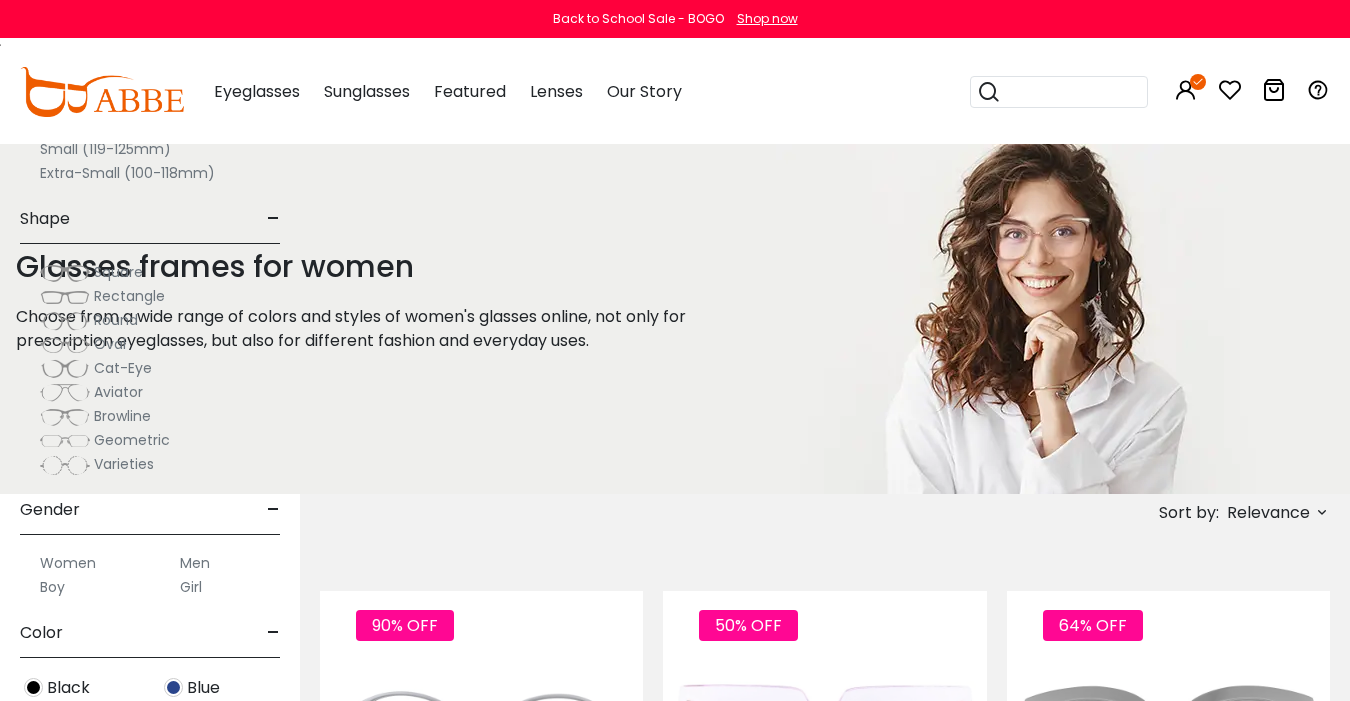 scroll, scrollTop: 1307, scrollLeft: 0, axis: vertical 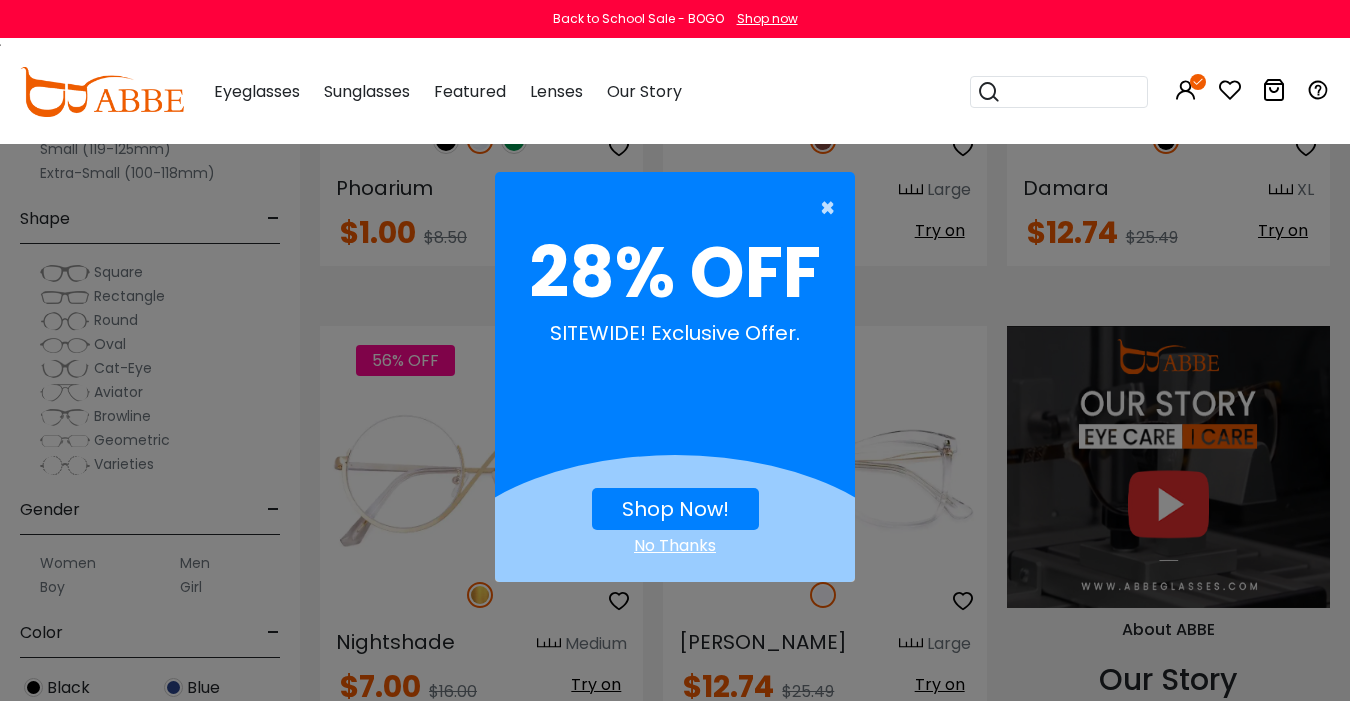 click on "×" at bounding box center (832, 208) 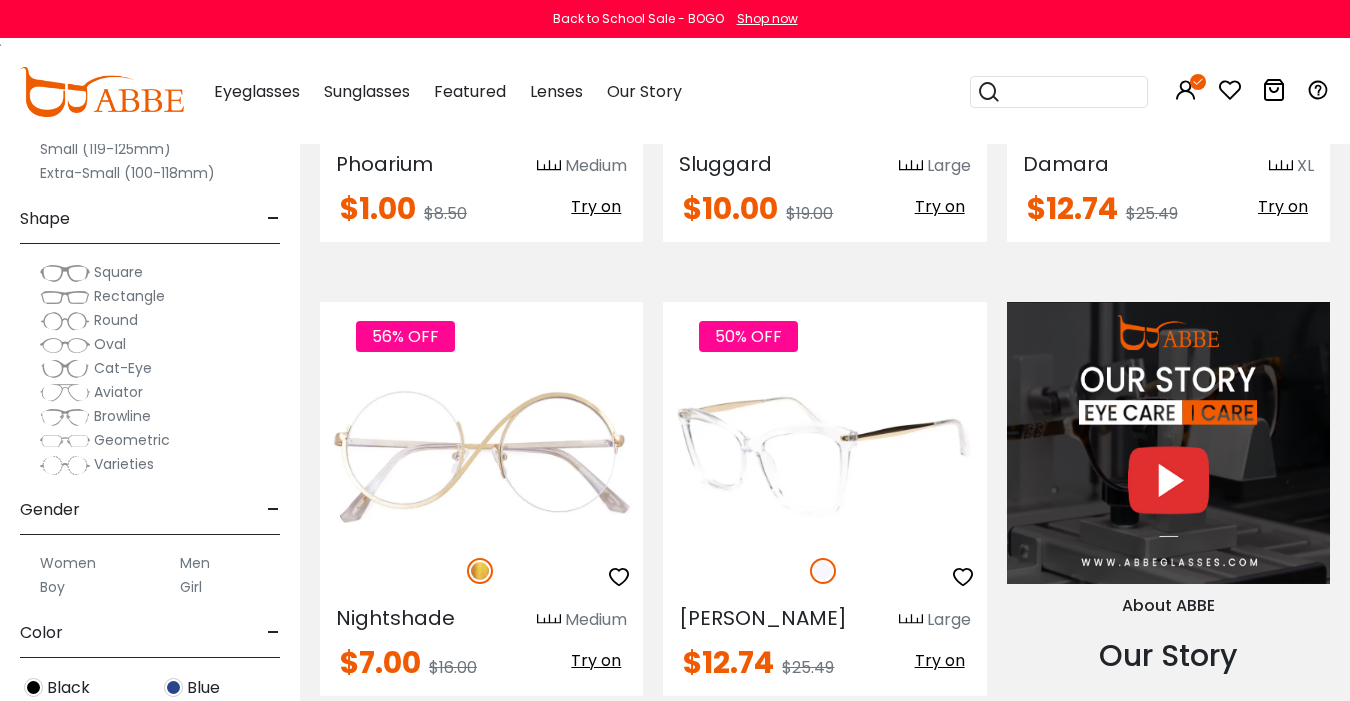 scroll, scrollTop: 1623, scrollLeft: 0, axis: vertical 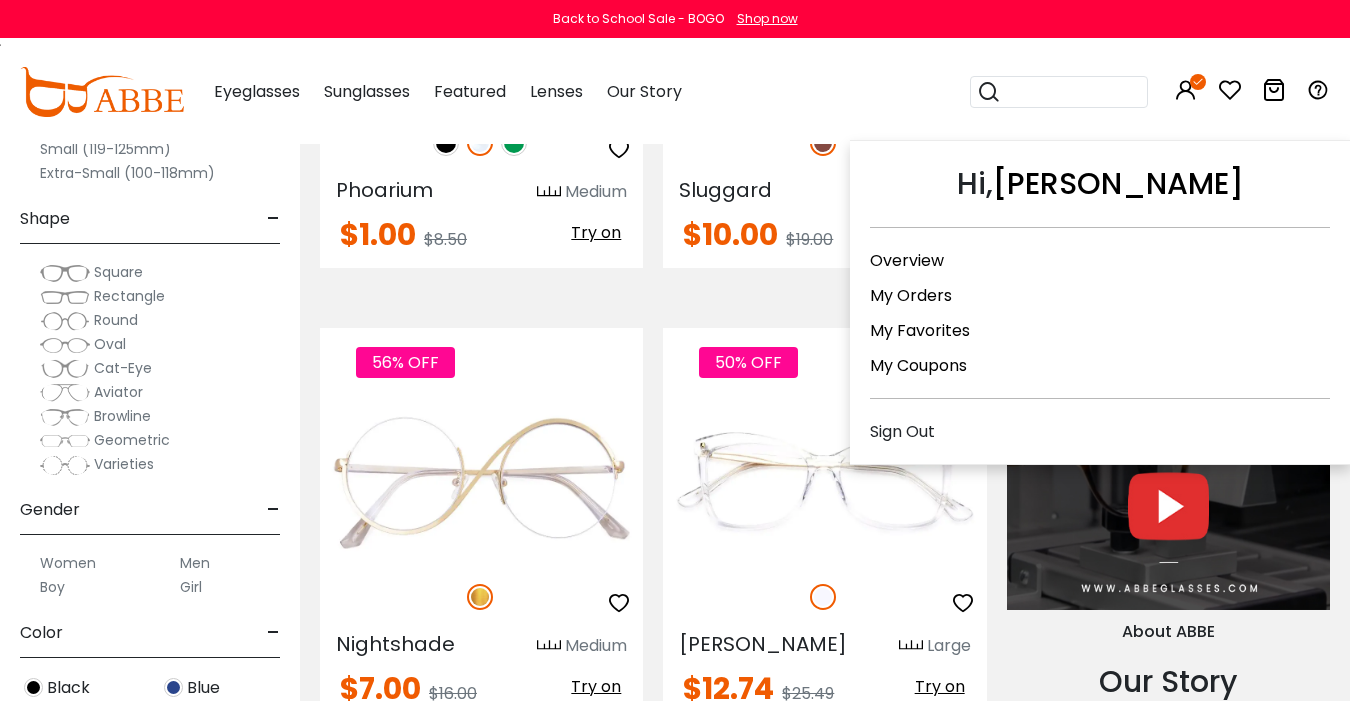 click at bounding box center [1186, 90] 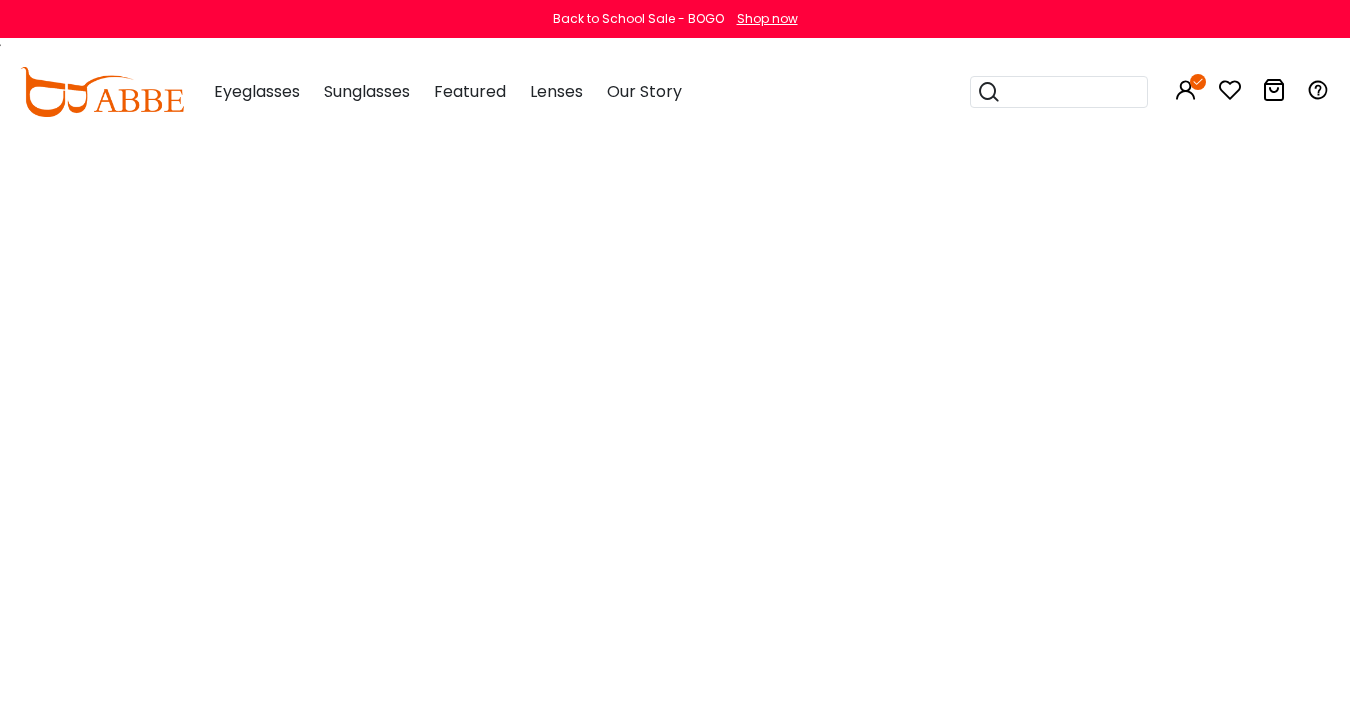 scroll, scrollTop: 0, scrollLeft: 0, axis: both 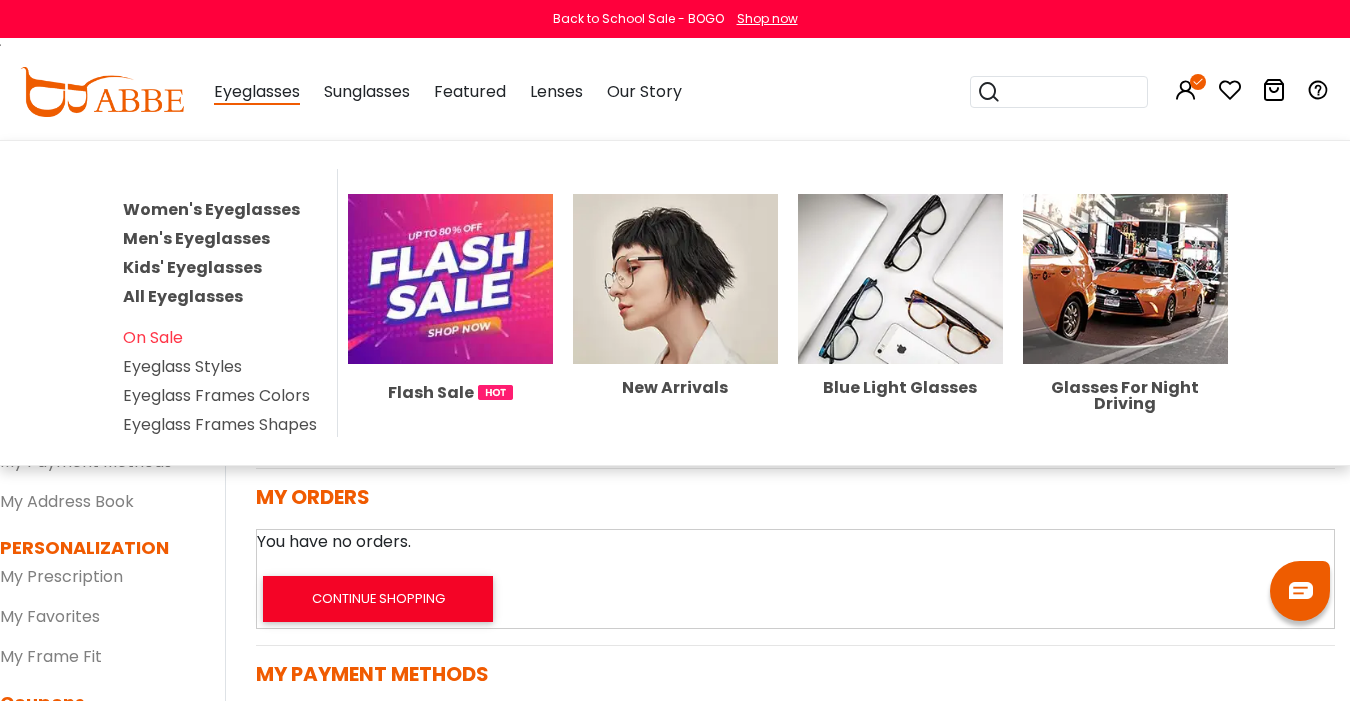click on "Eyeglasses" at bounding box center [257, 92] 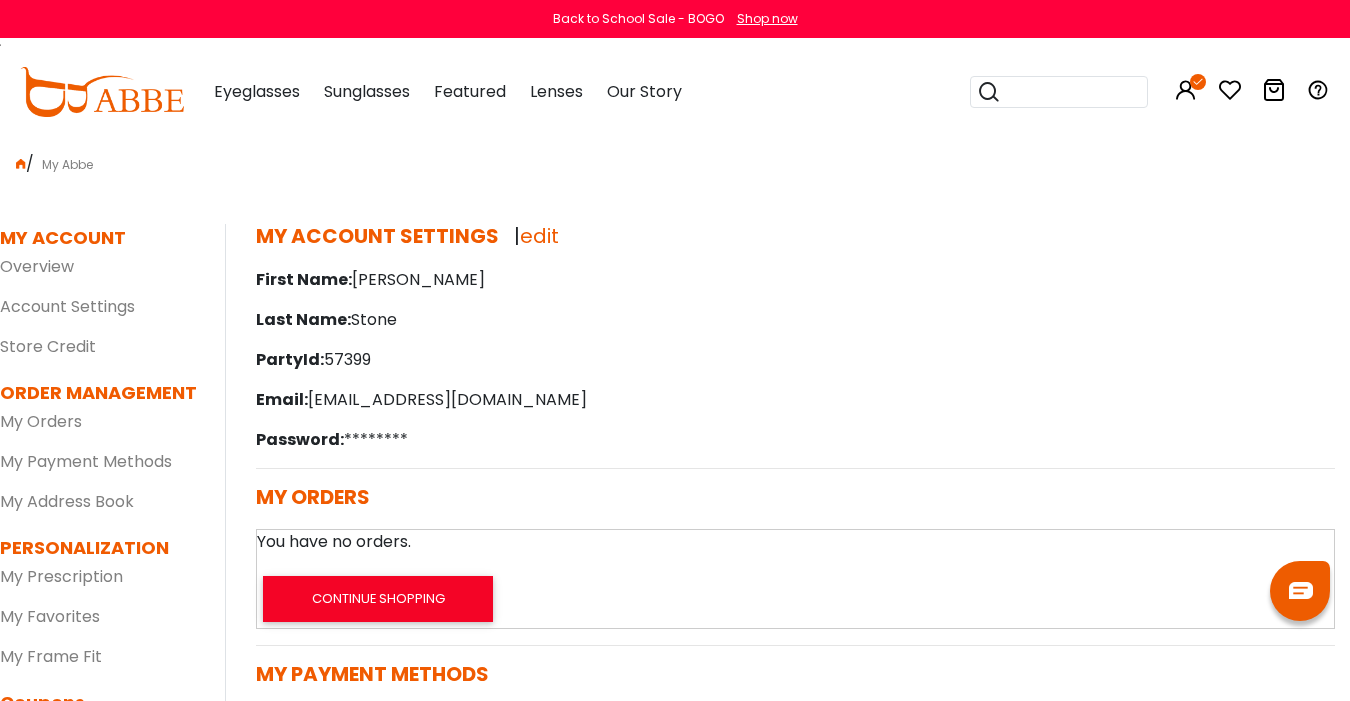 click at bounding box center (102, 92) 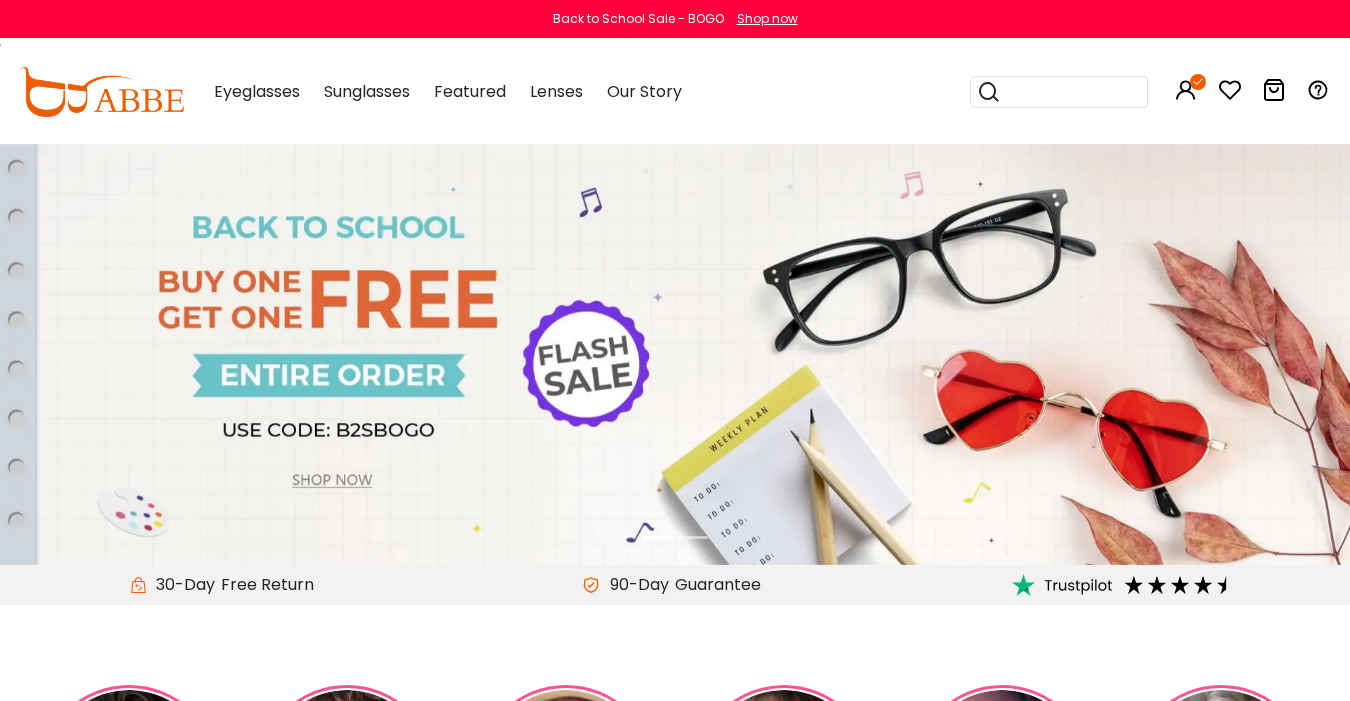 scroll, scrollTop: 0, scrollLeft: 0, axis: both 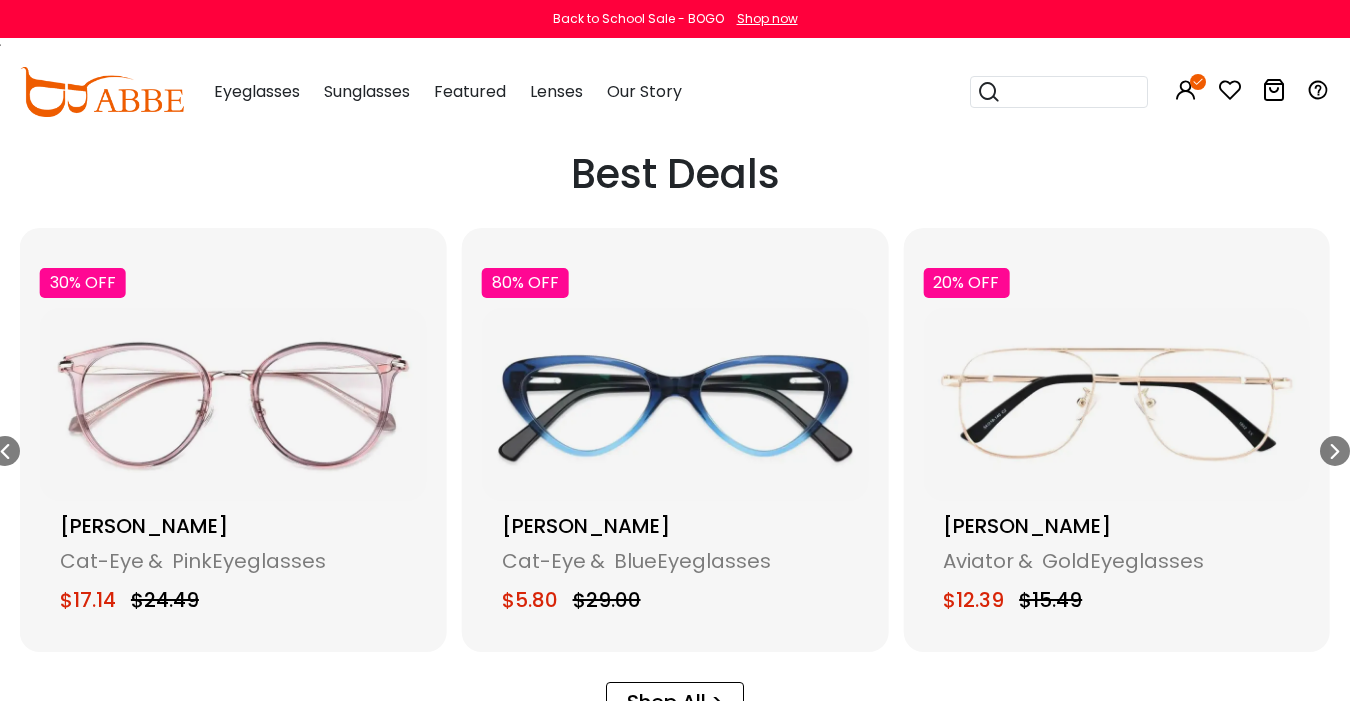 click at bounding box center [233, 404] 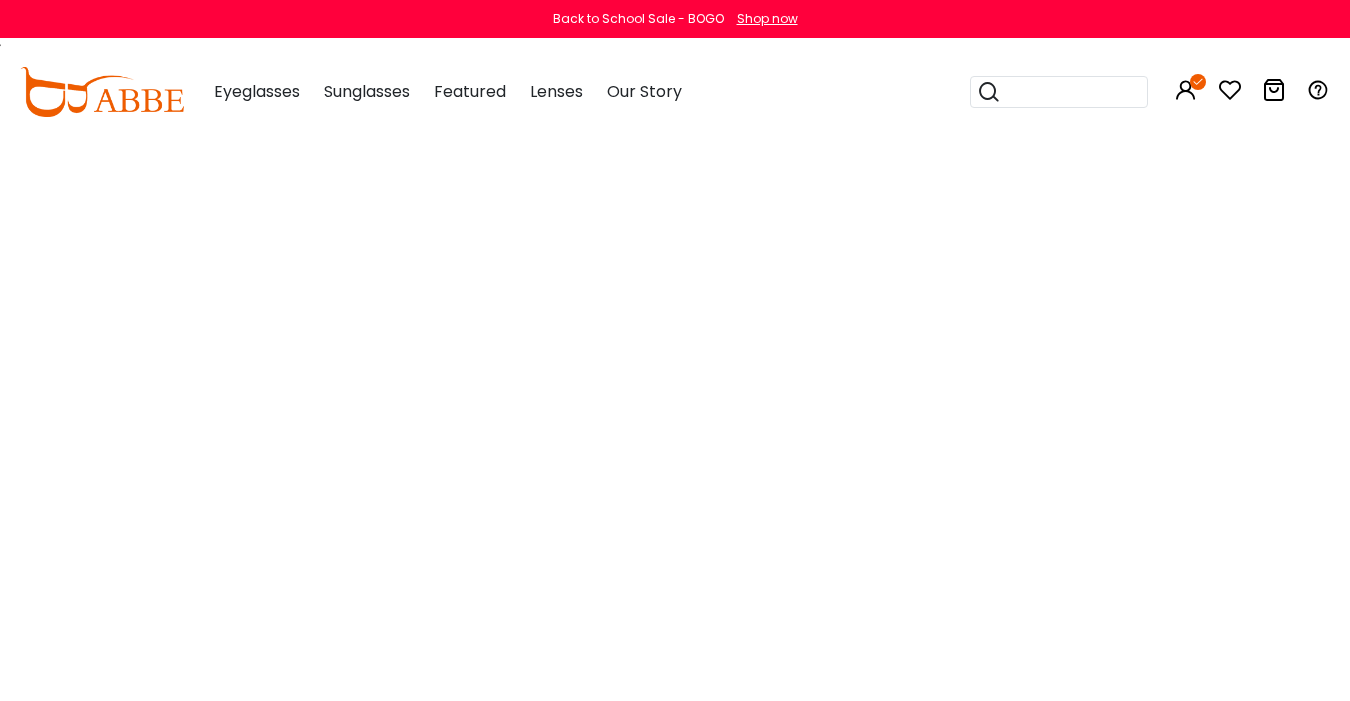 scroll, scrollTop: 0, scrollLeft: 0, axis: both 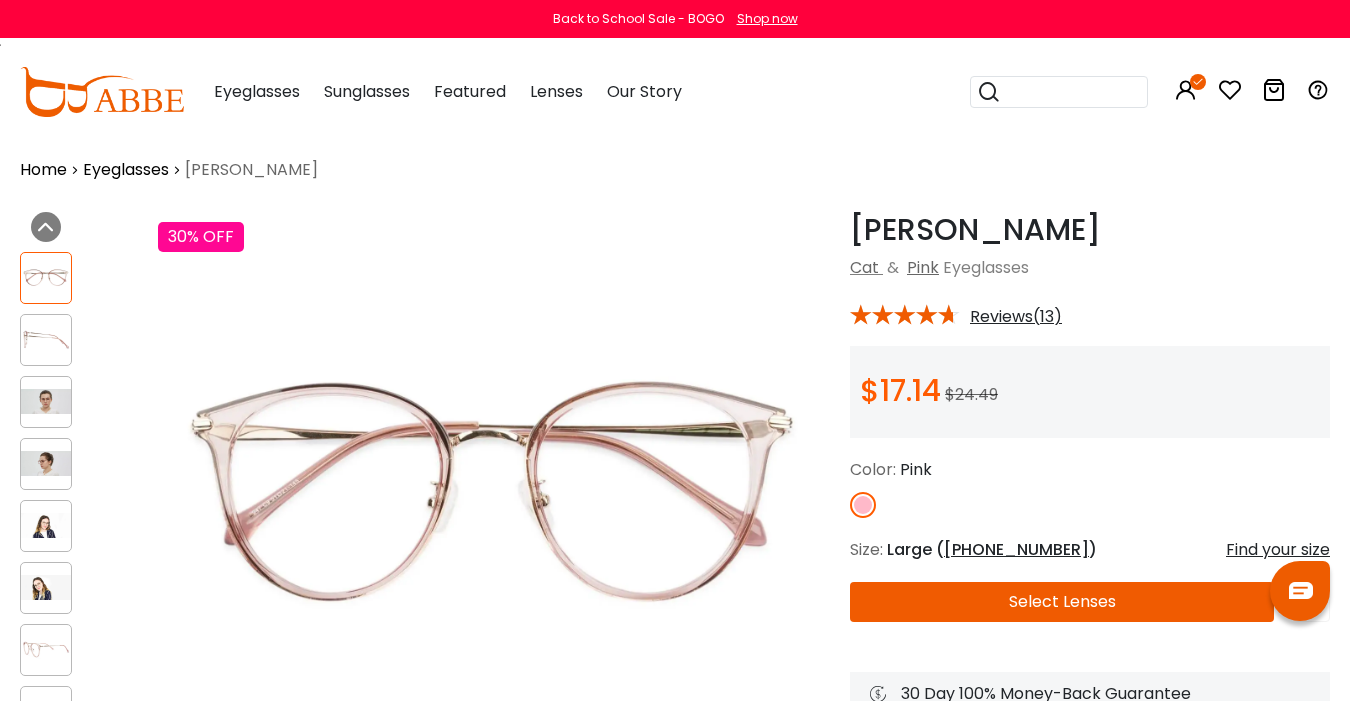 click at bounding box center (46, 339) 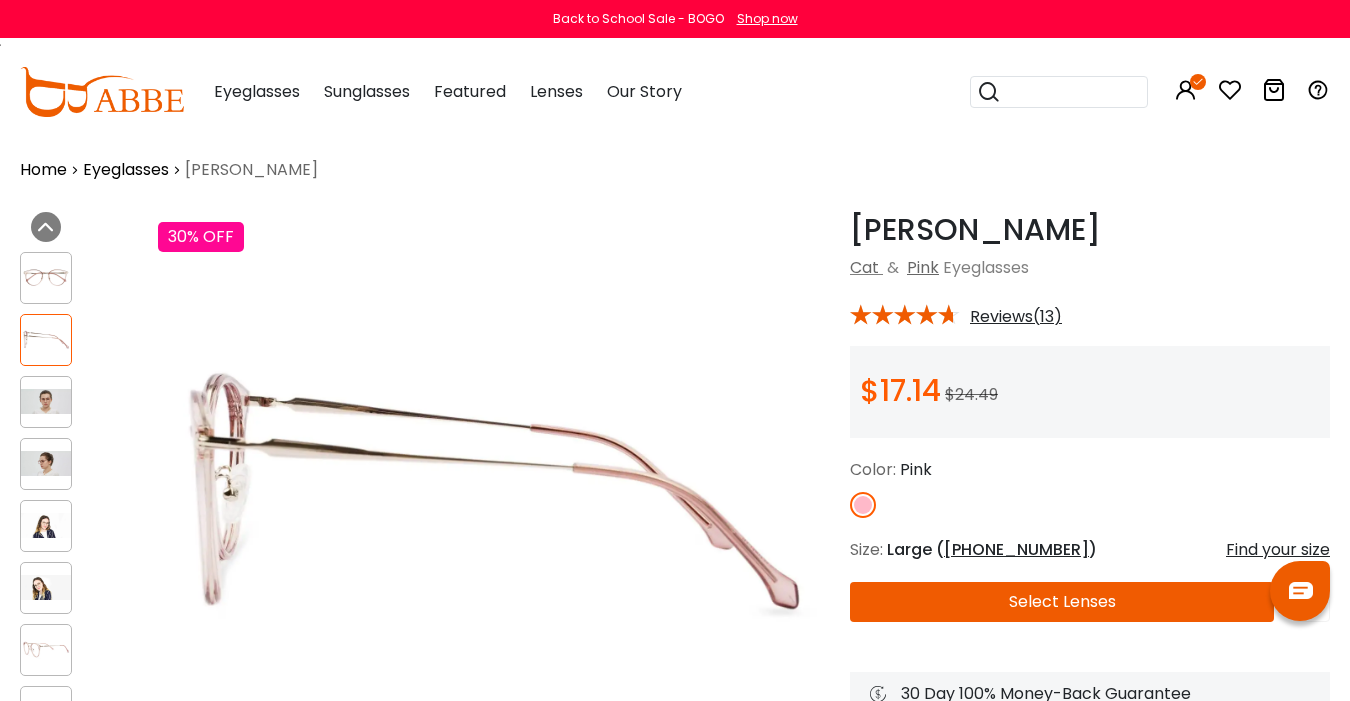 click at bounding box center [46, 401] 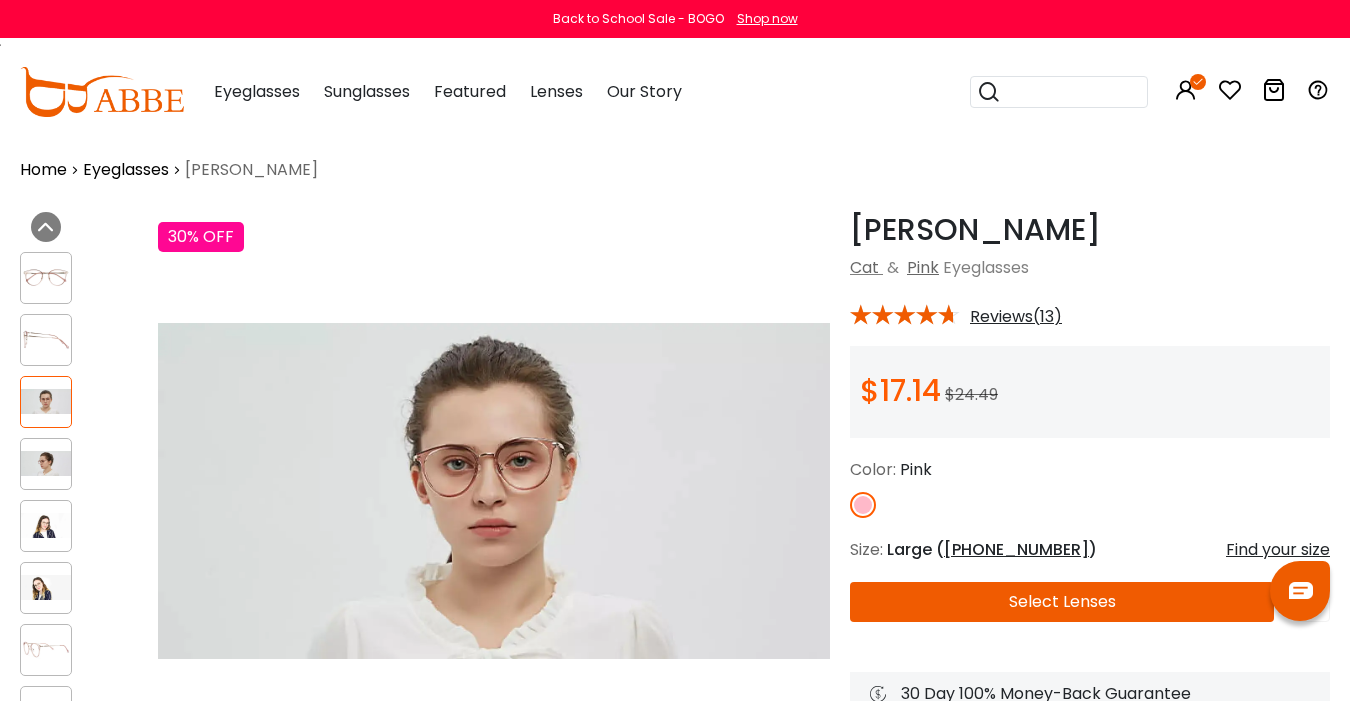 click at bounding box center [46, 464] 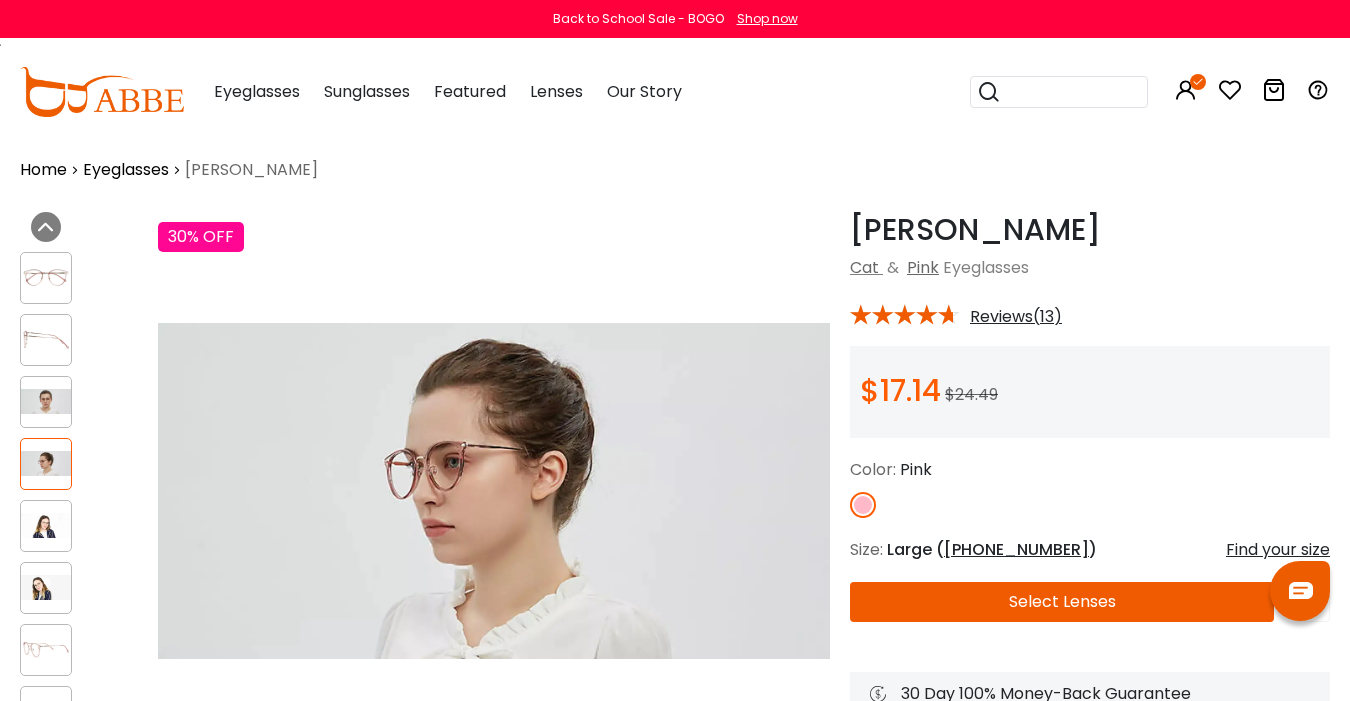 click at bounding box center (46, 525) 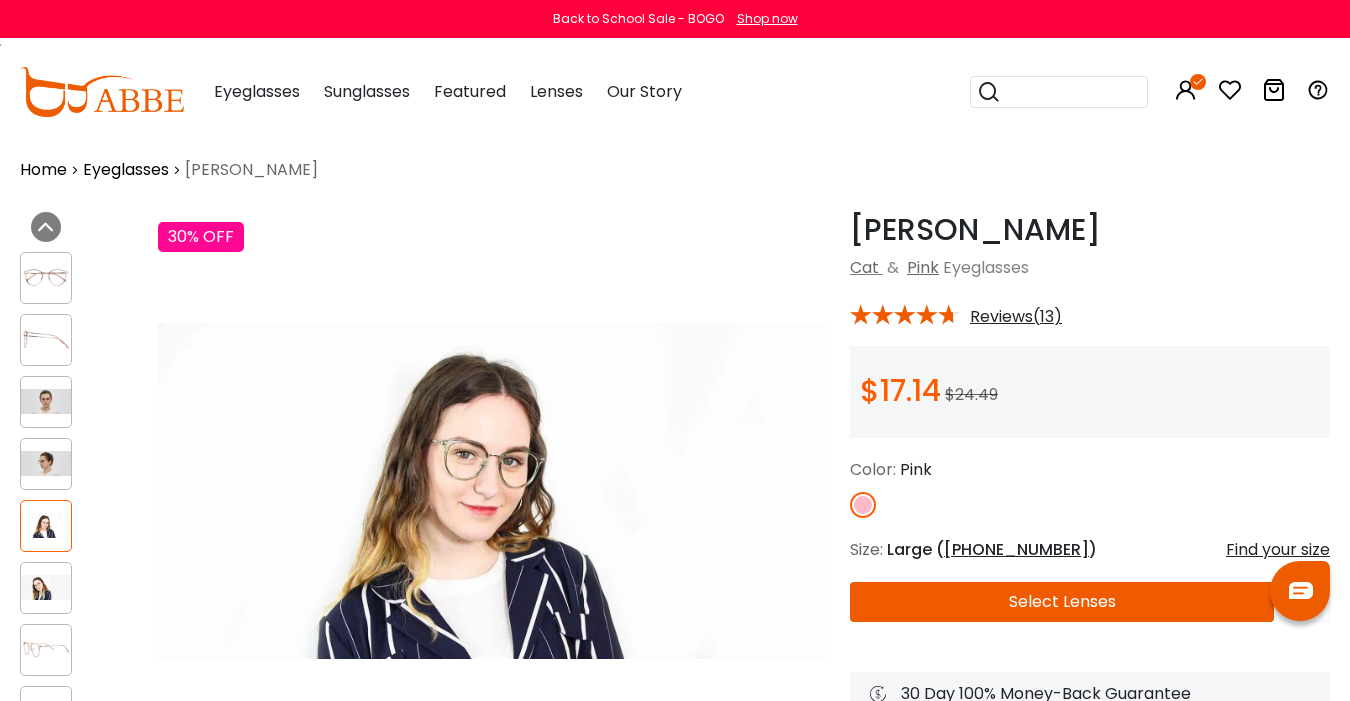 click at bounding box center [46, 587] 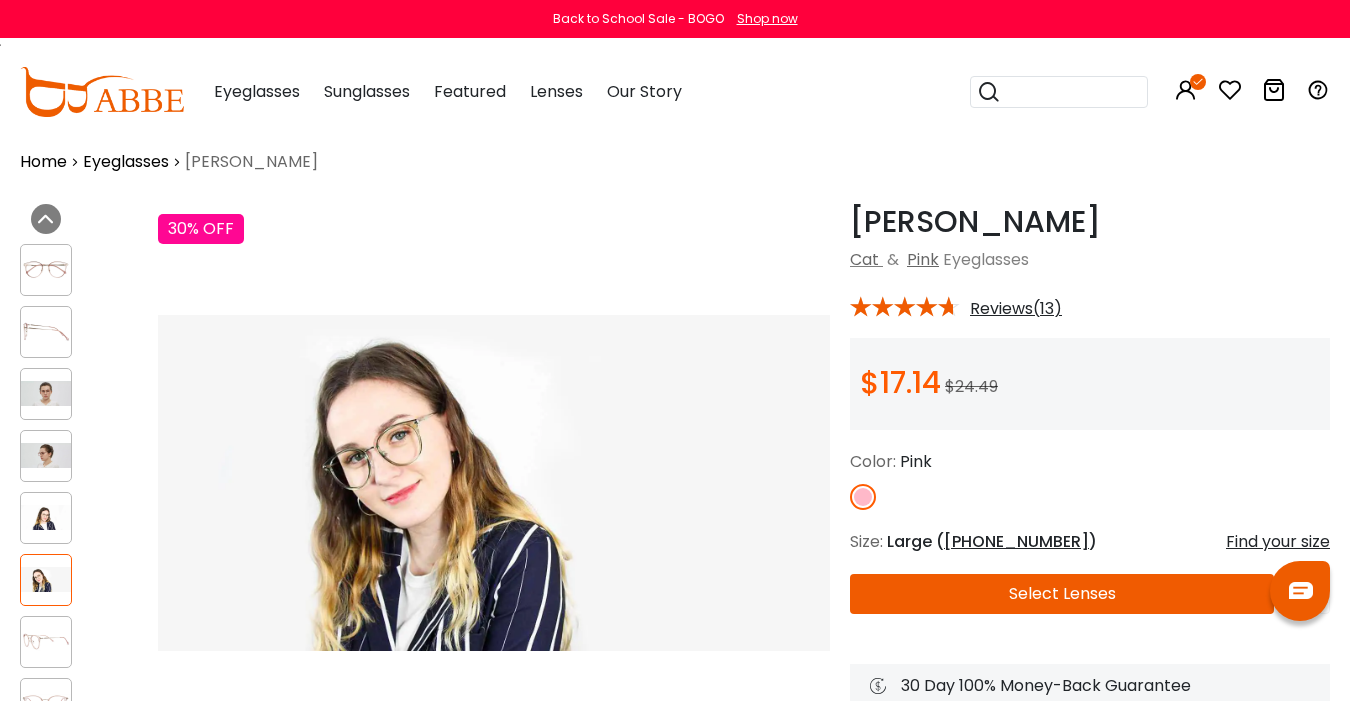 scroll, scrollTop: 85, scrollLeft: 0, axis: vertical 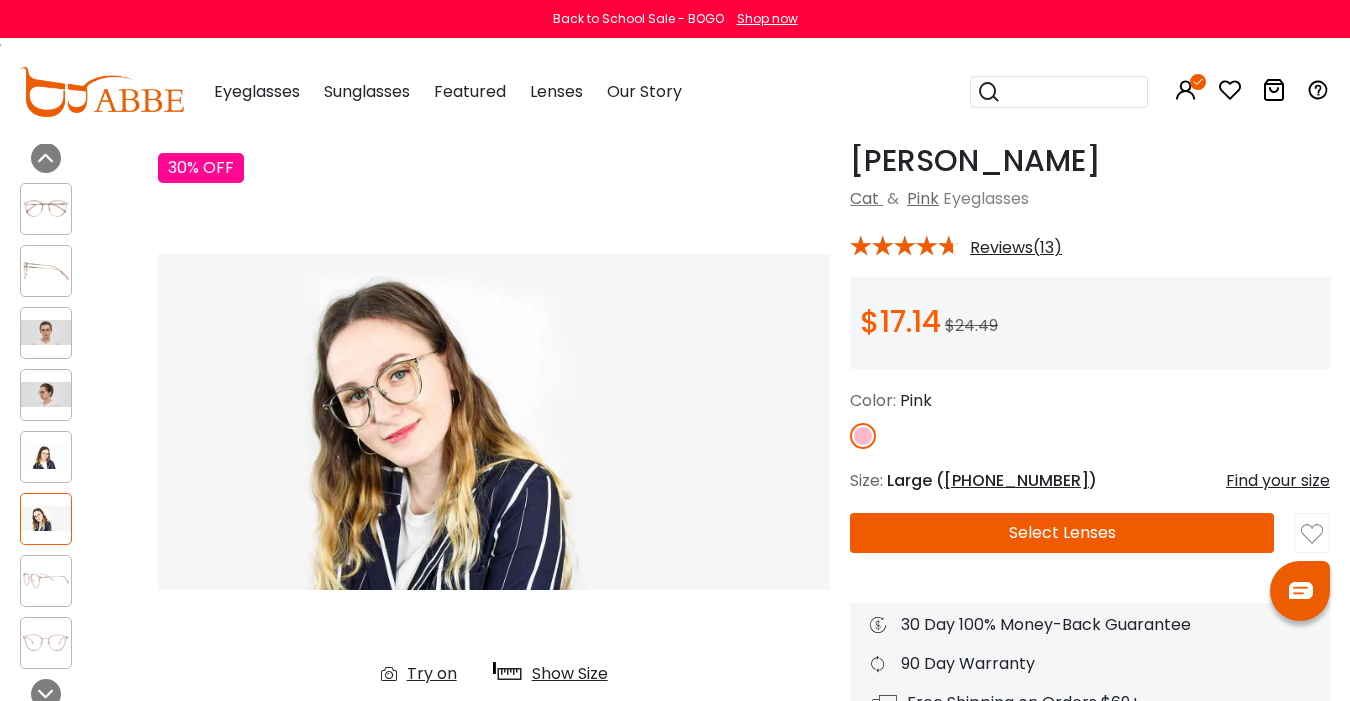 click at bounding box center [46, 580] 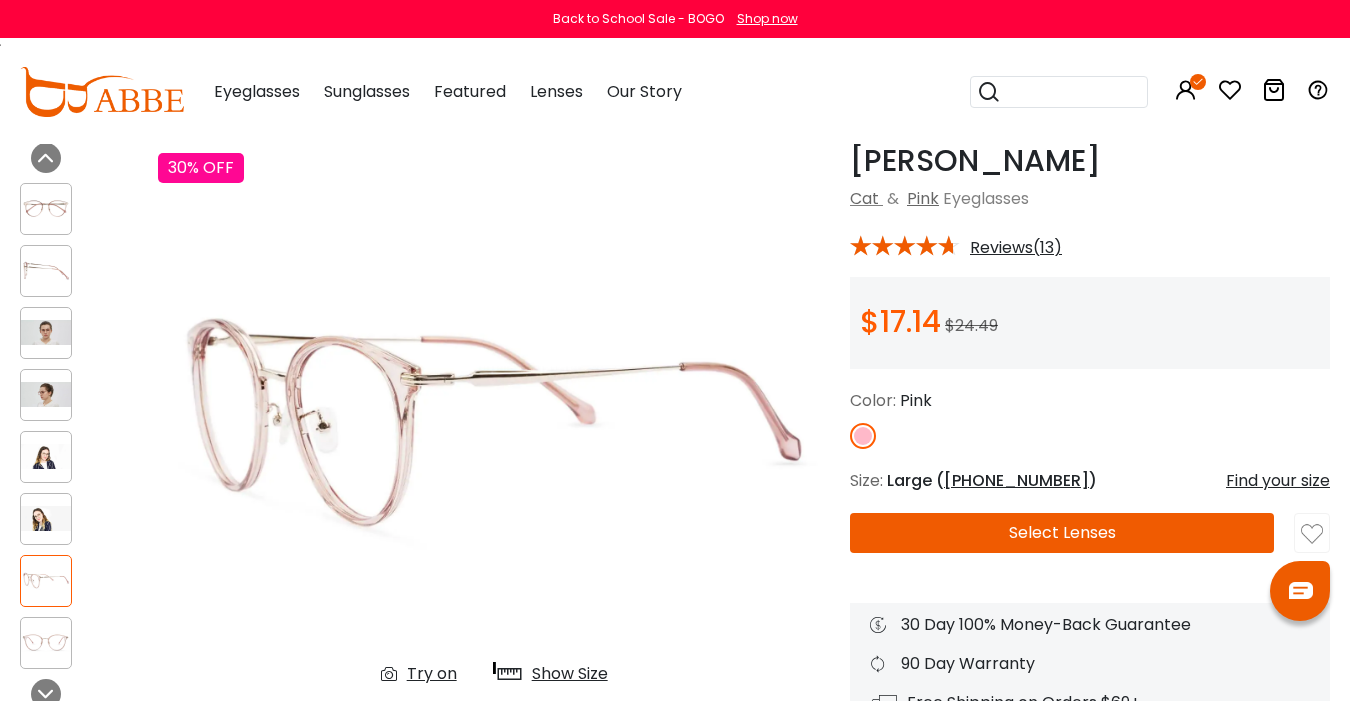 click at bounding box center [46, 642] 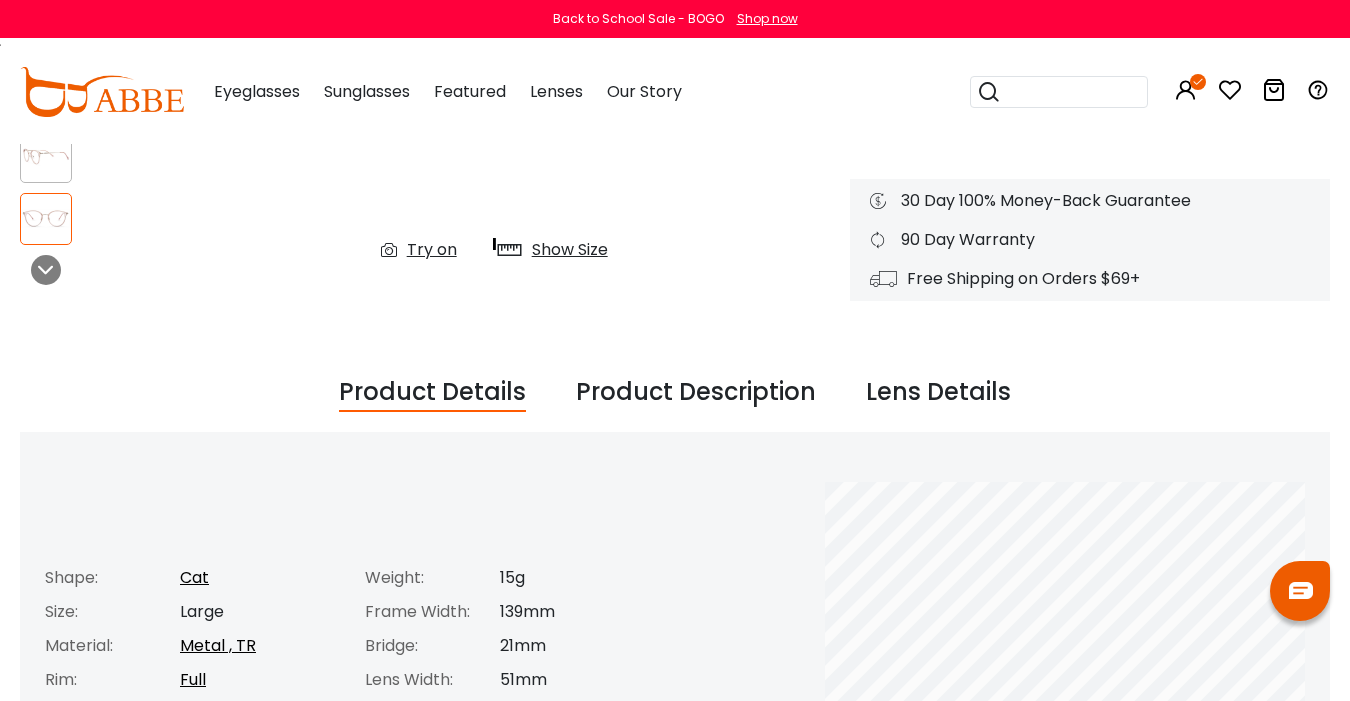scroll, scrollTop: 502, scrollLeft: 0, axis: vertical 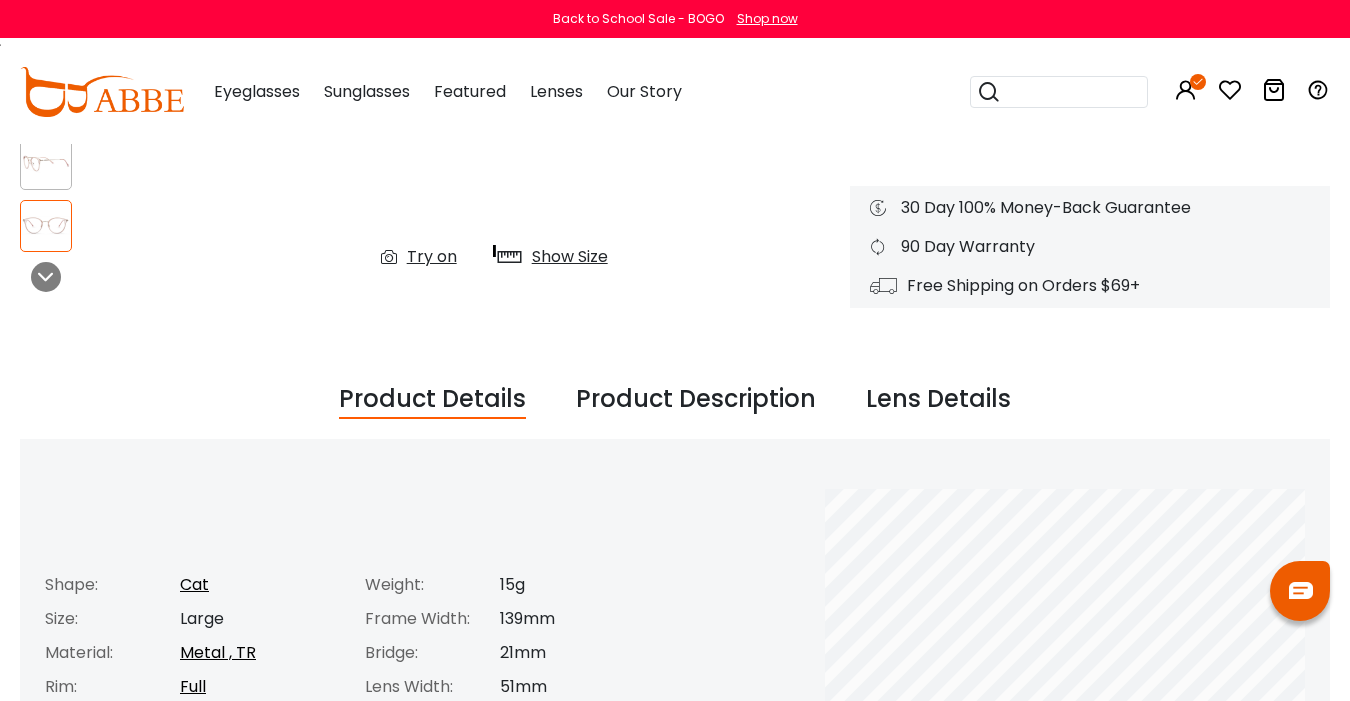 click on "Product Description" at bounding box center [696, 400] 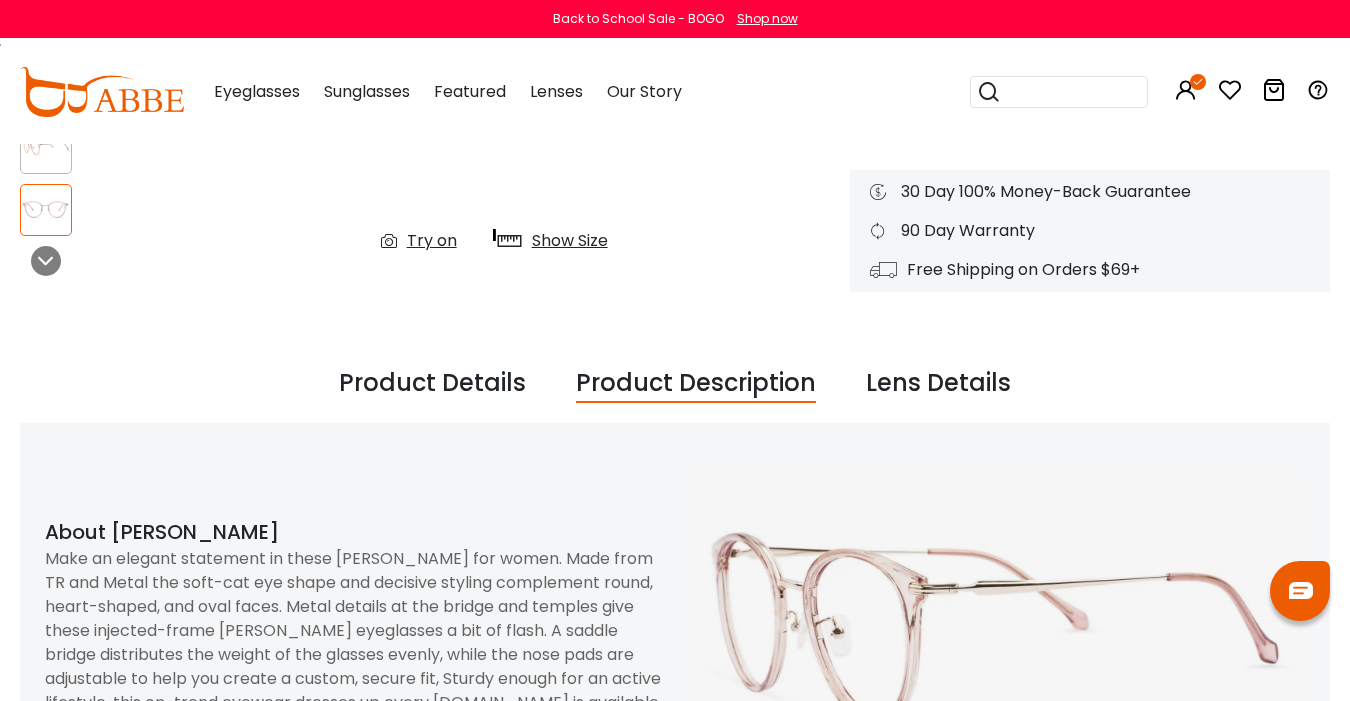 scroll, scrollTop: 494, scrollLeft: 0, axis: vertical 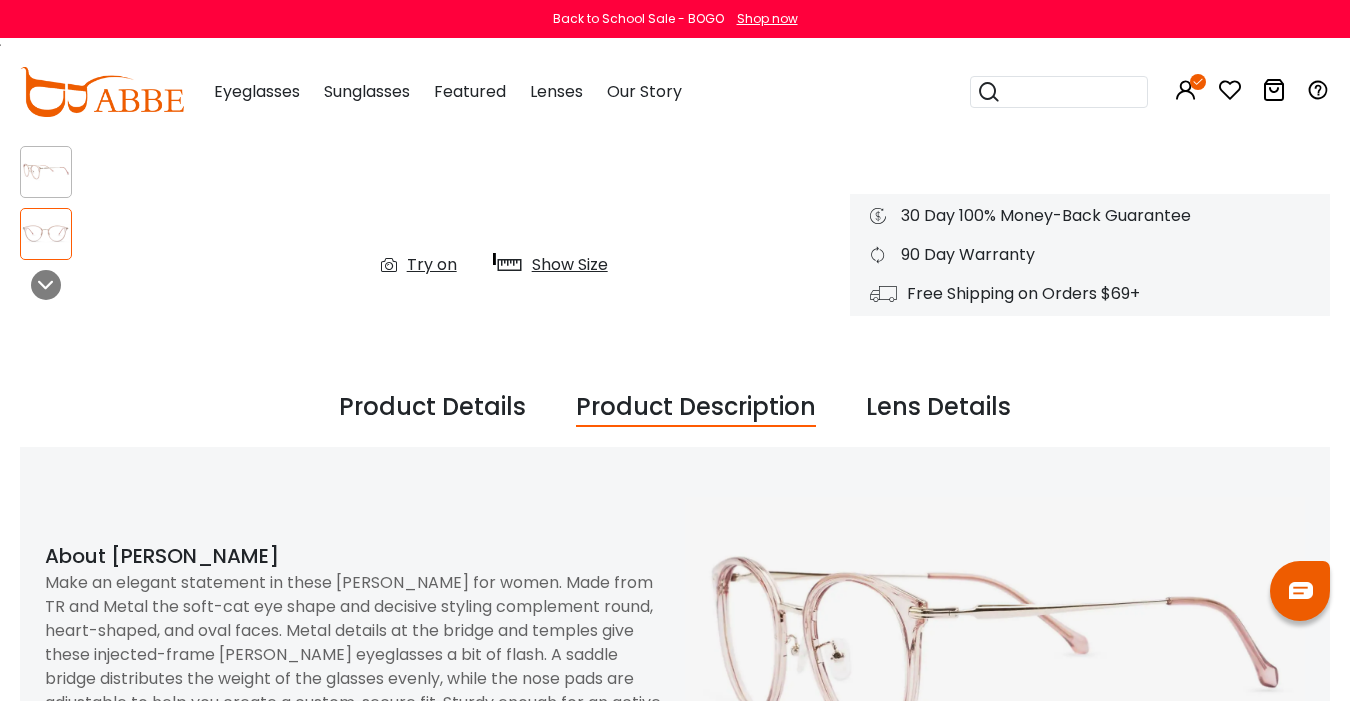 click on "Lens Details" at bounding box center (938, 408) 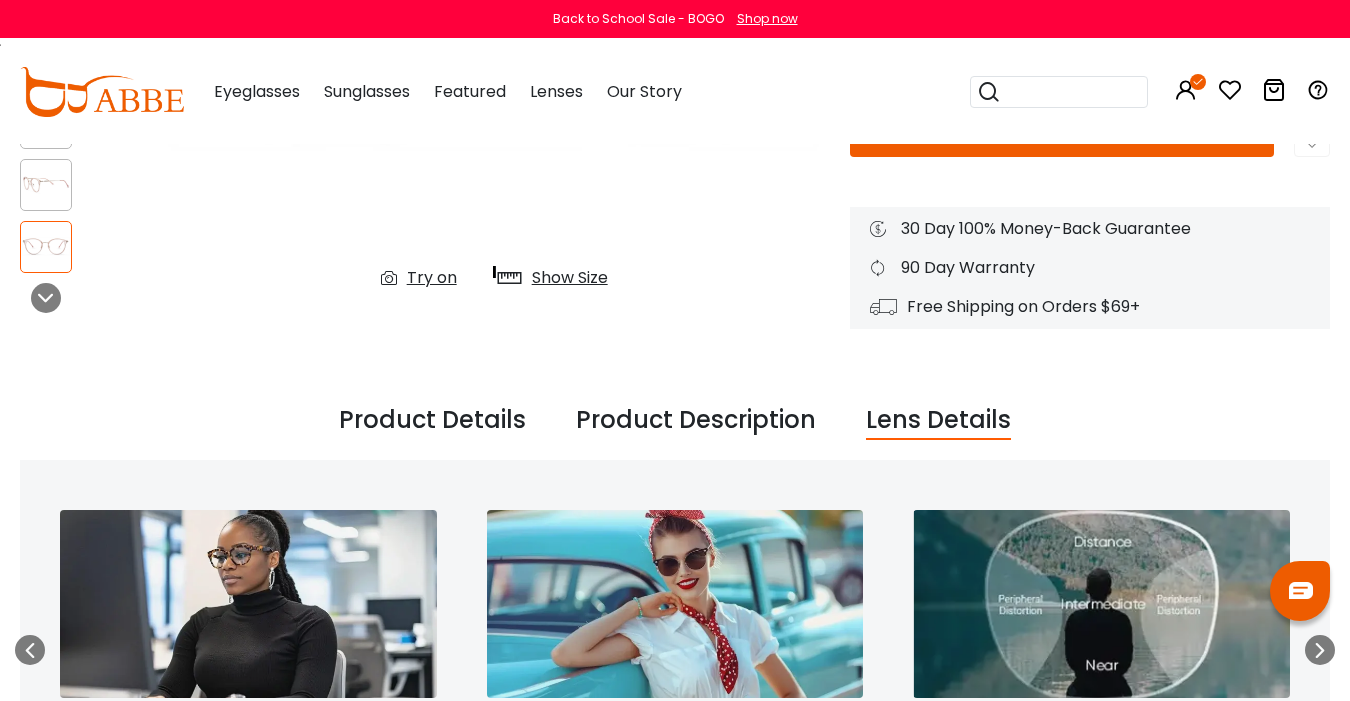 scroll, scrollTop: 463, scrollLeft: 0, axis: vertical 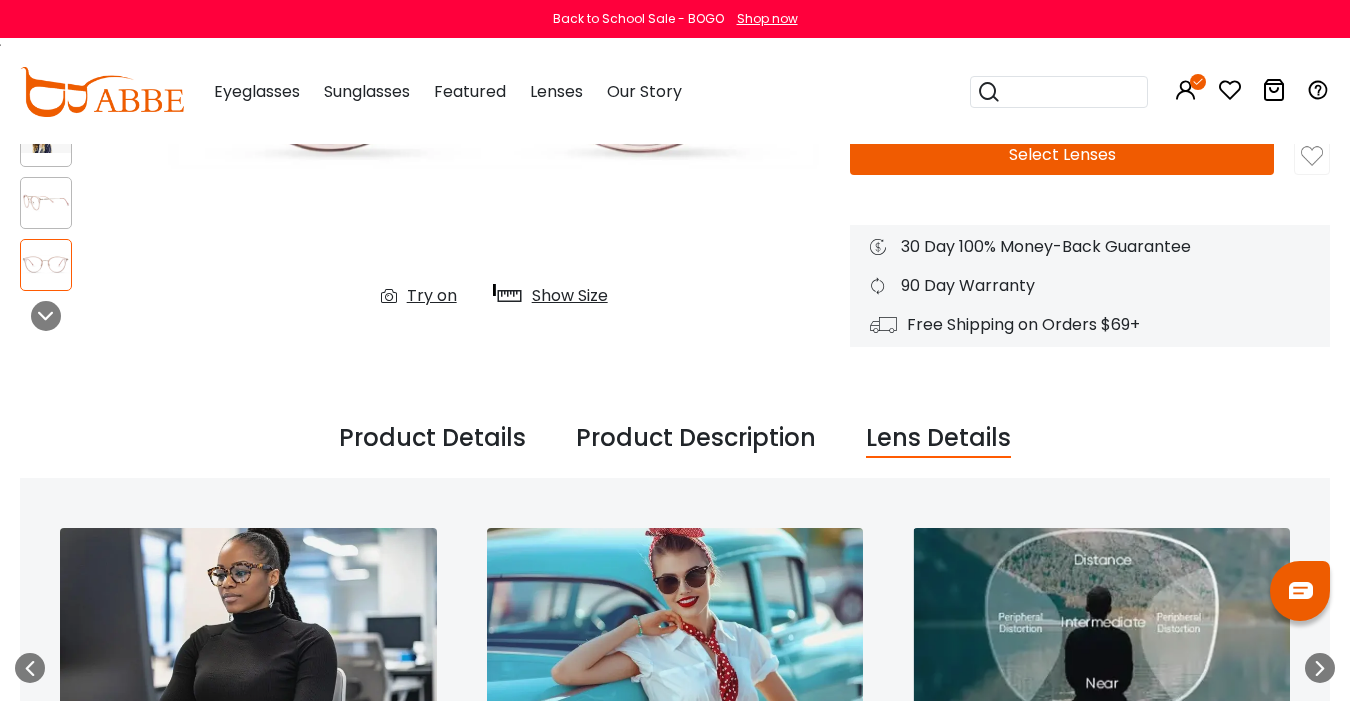 click on "*********
Home
Eyeglasses
Naomi
*****
Previous
Next" at bounding box center (675, 934) 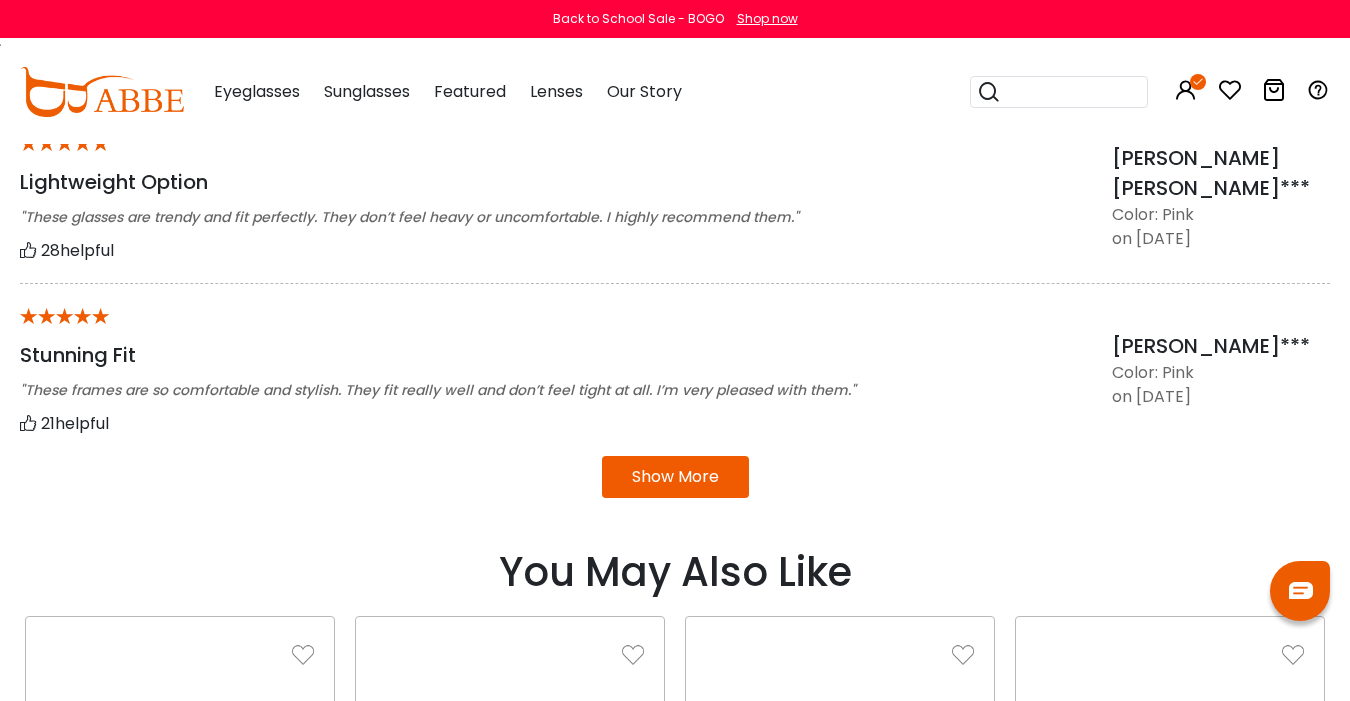 scroll, scrollTop: 1810, scrollLeft: 0, axis: vertical 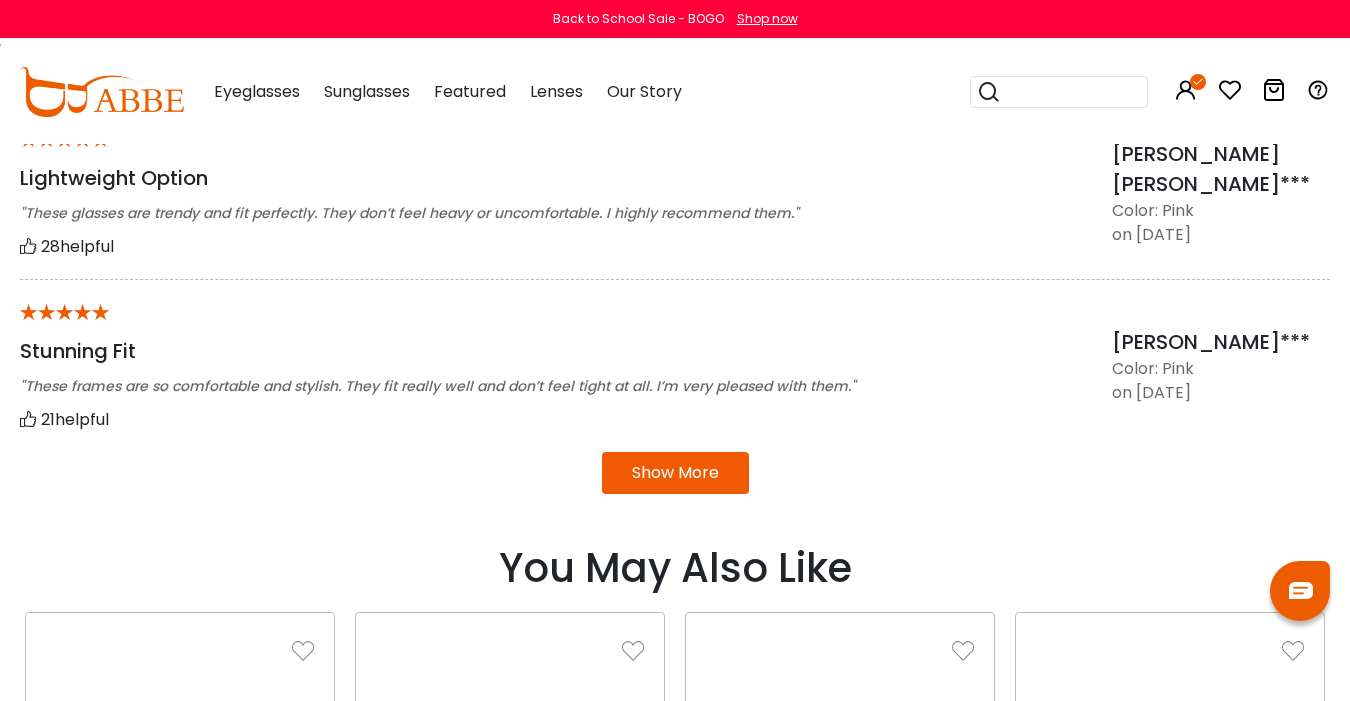 click on "Show More" at bounding box center (675, 473) 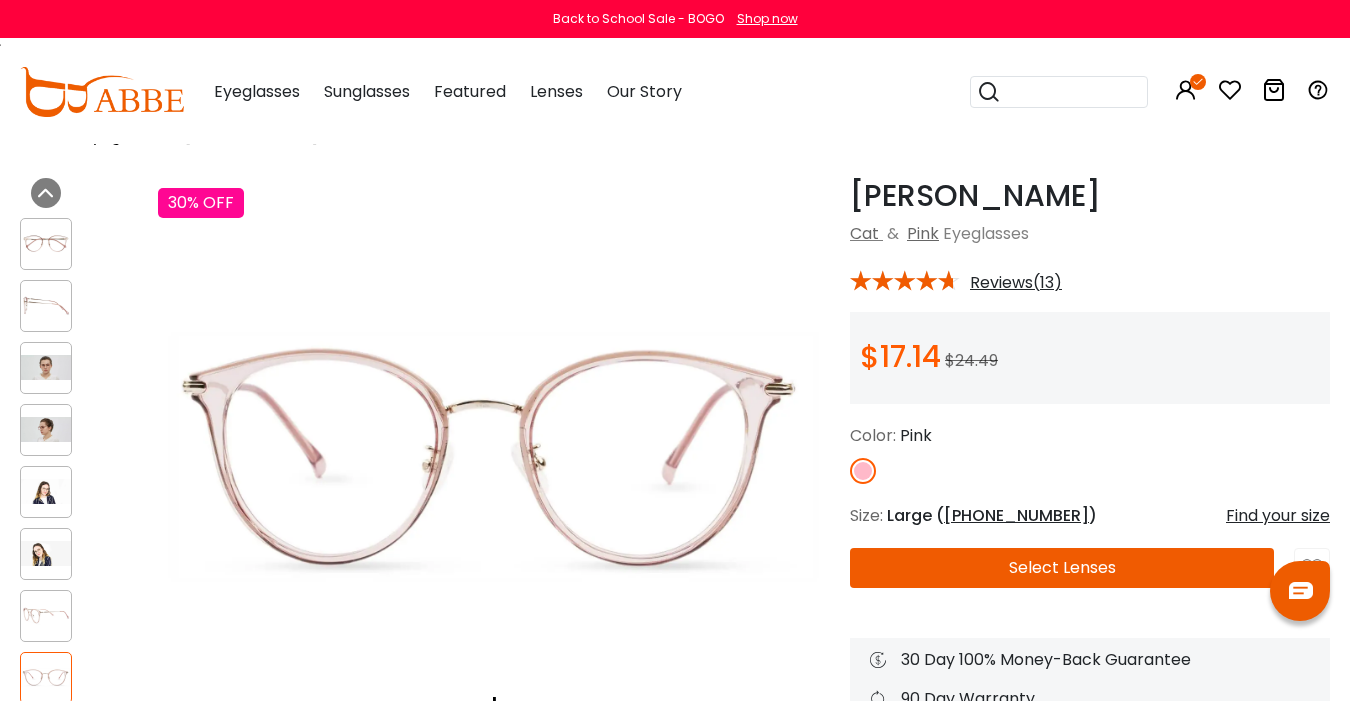 scroll, scrollTop: 45, scrollLeft: 0, axis: vertical 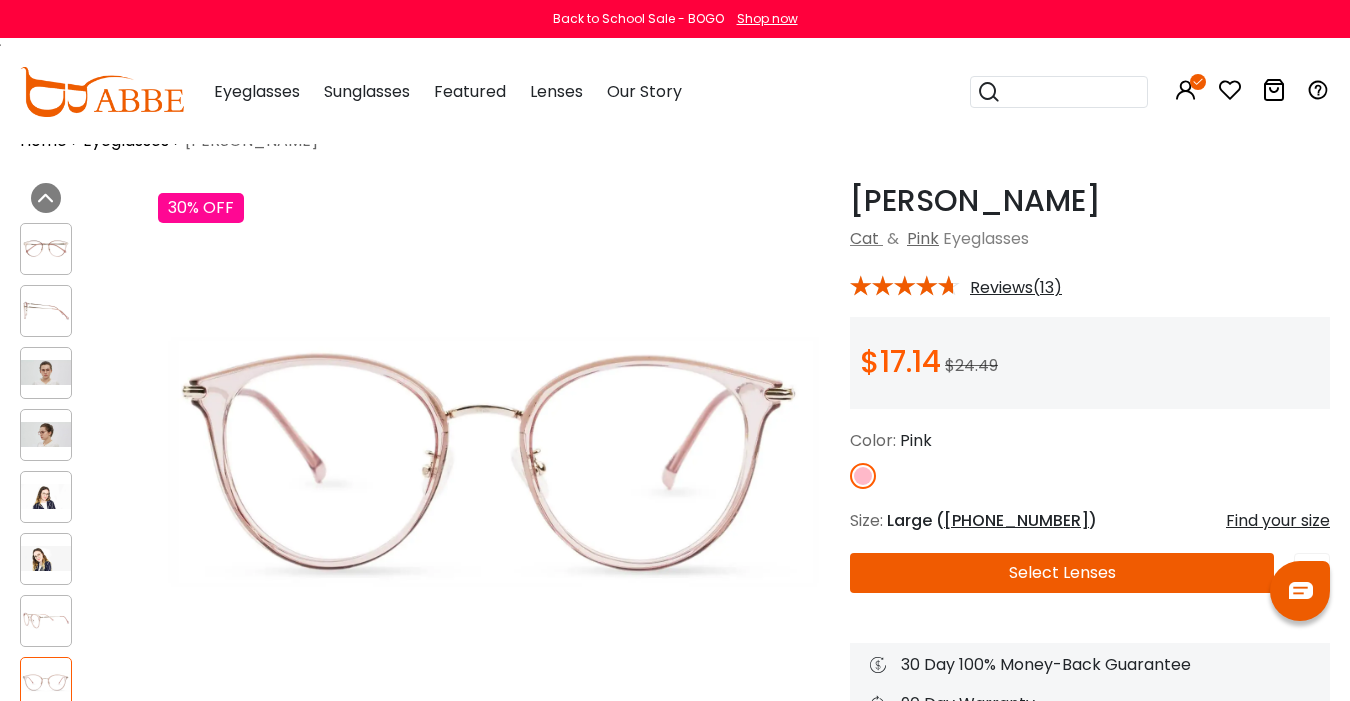 click at bounding box center (46, 559) 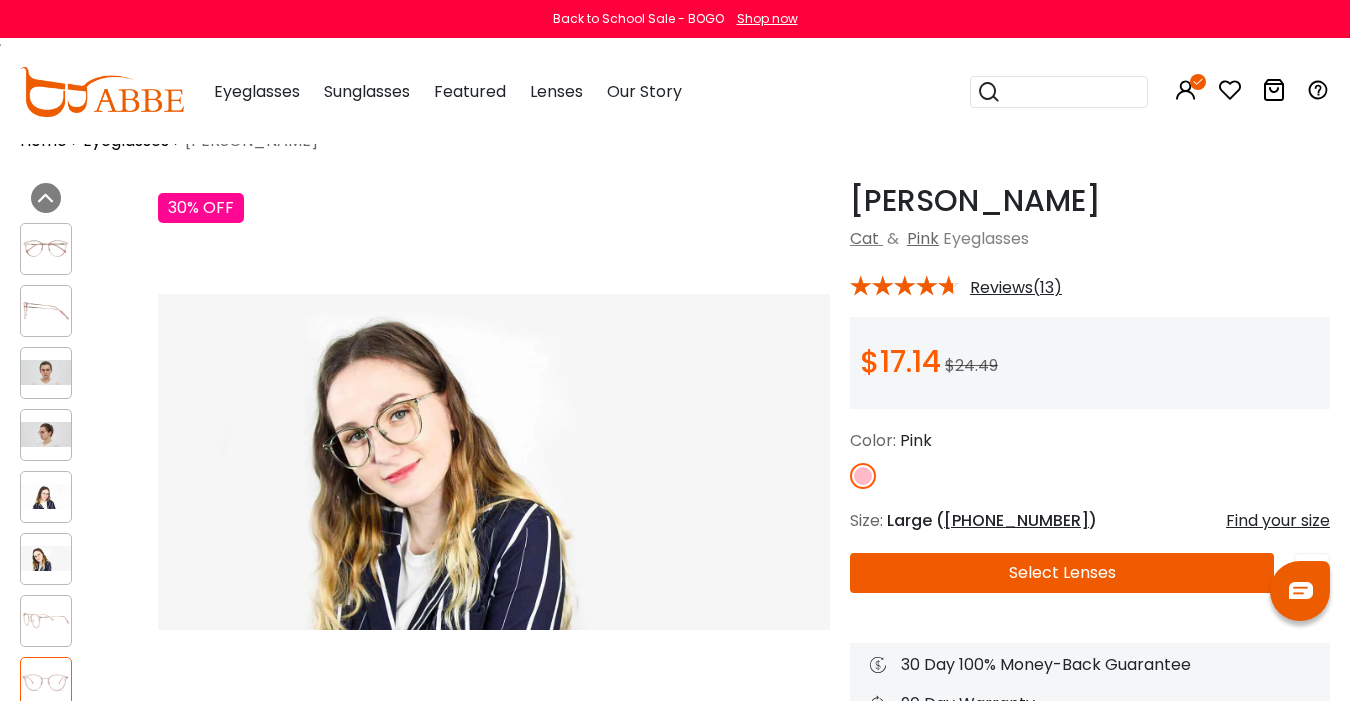 click at bounding box center [46, 496] 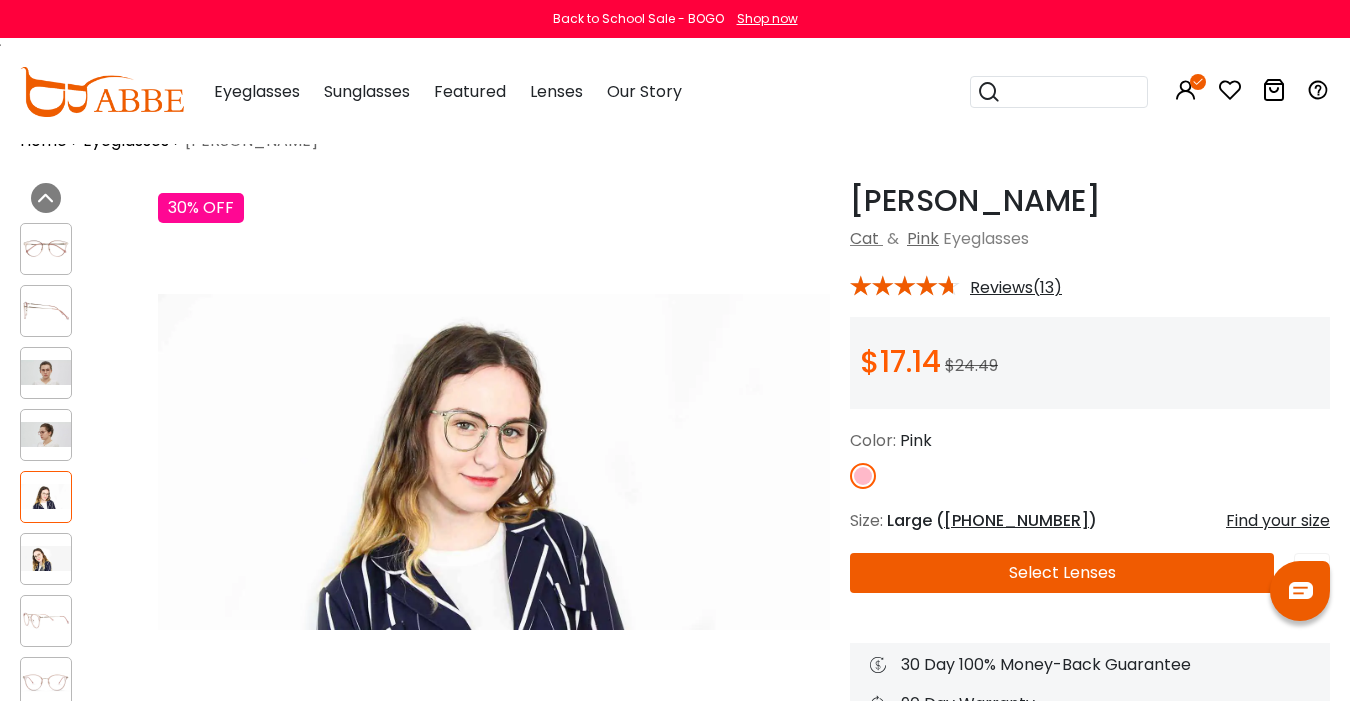 click at bounding box center (46, 683) 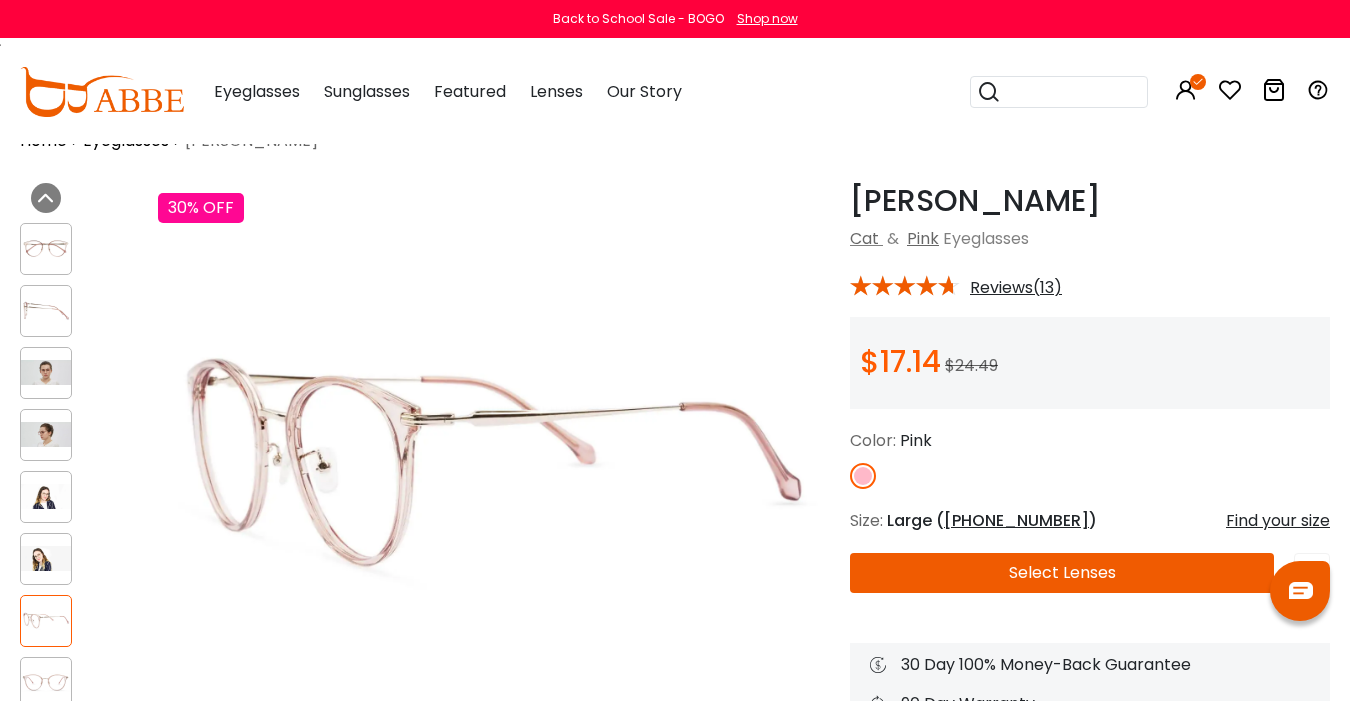 click at bounding box center [46, 435] 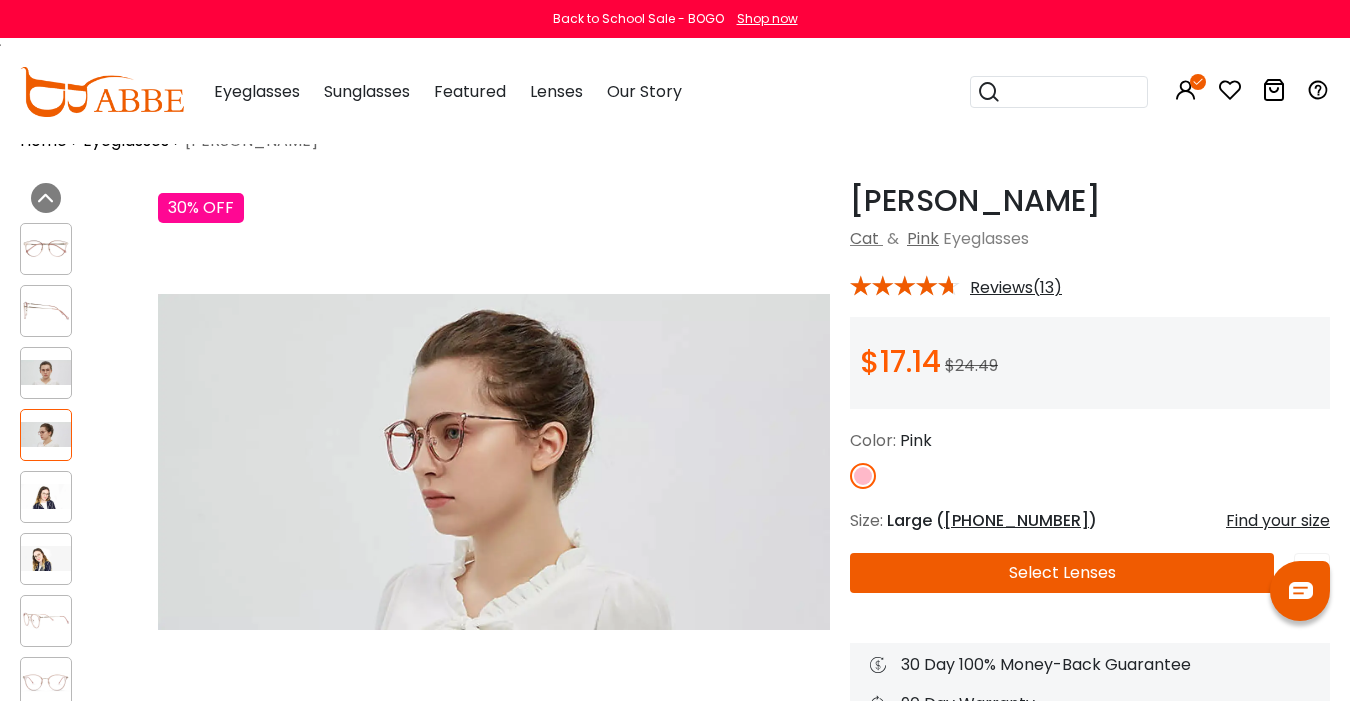 click at bounding box center [46, 372] 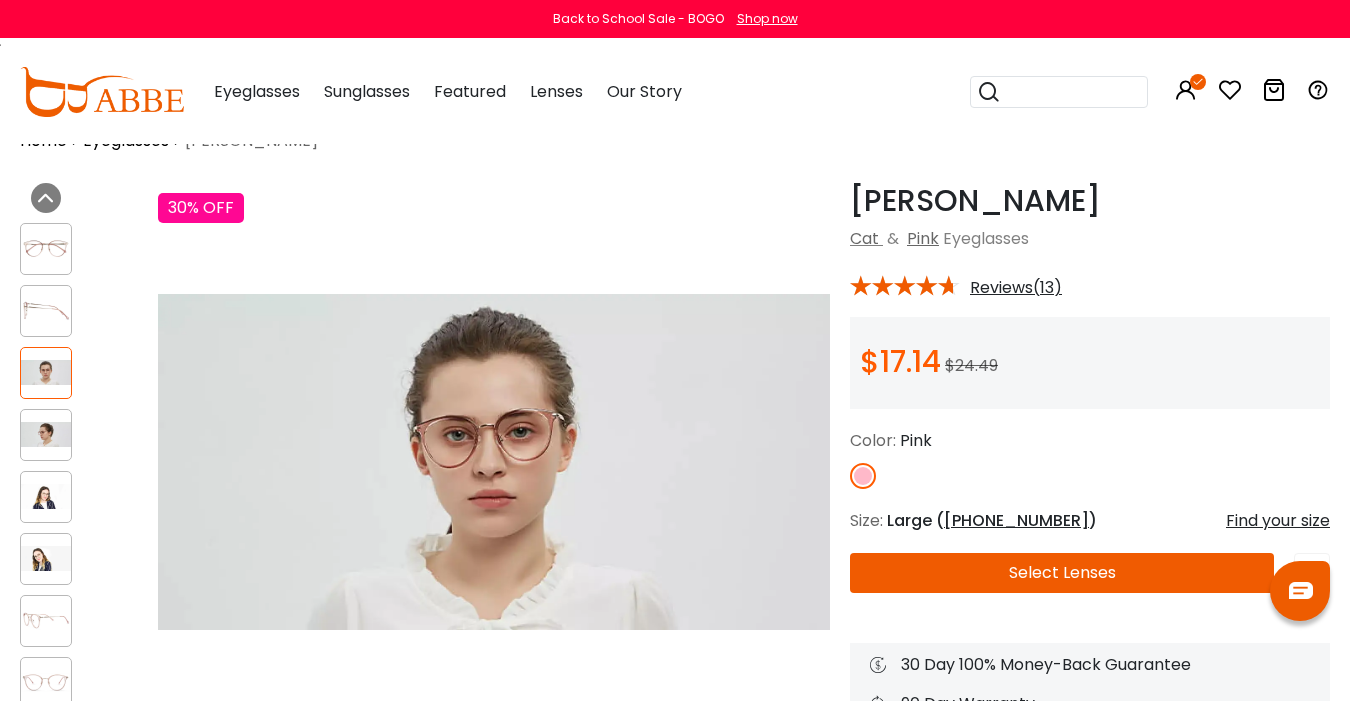 click at bounding box center [46, 496] 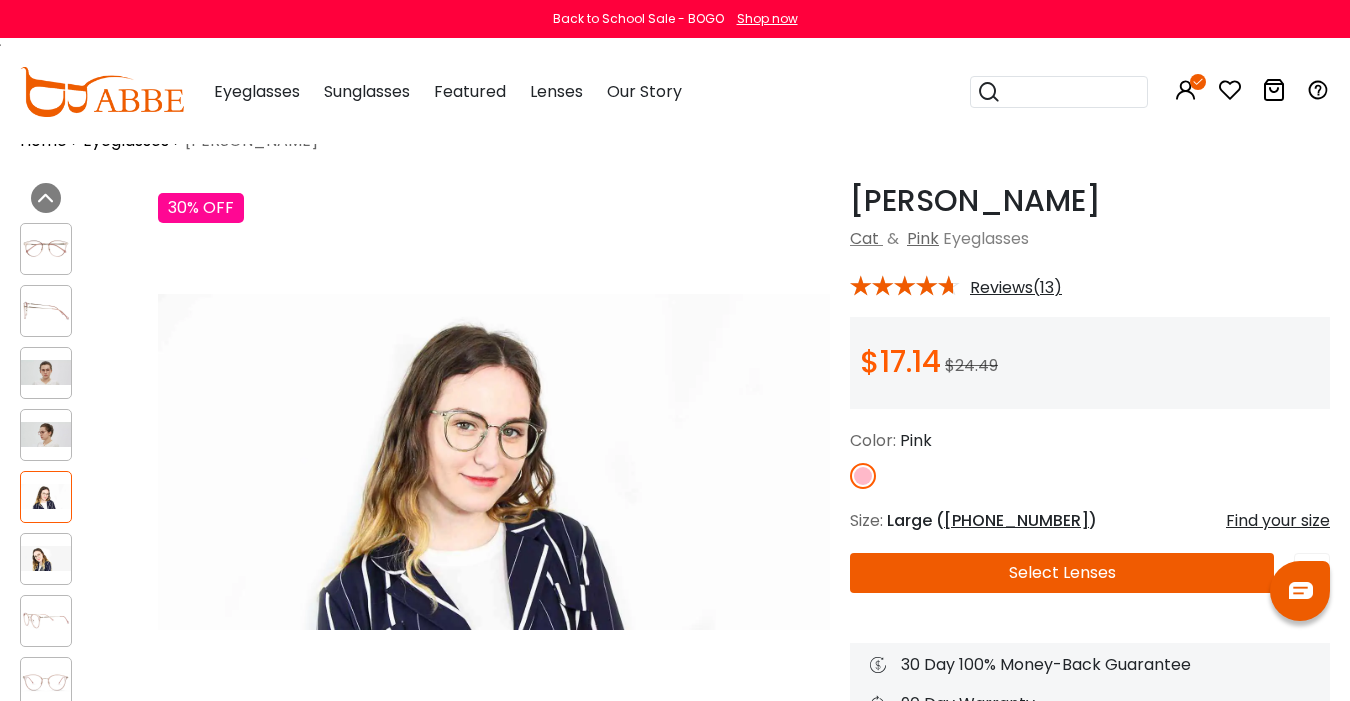 click at bounding box center (46, 559) 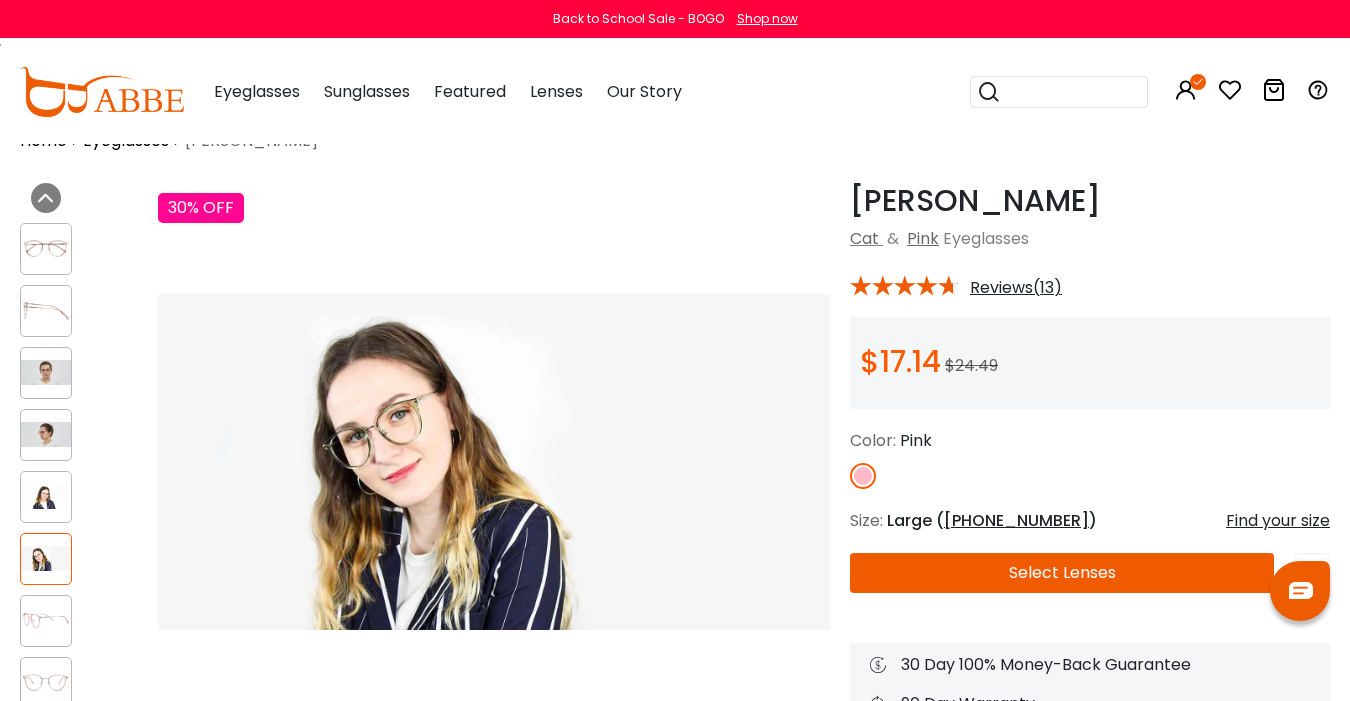click at bounding box center [46, 682] 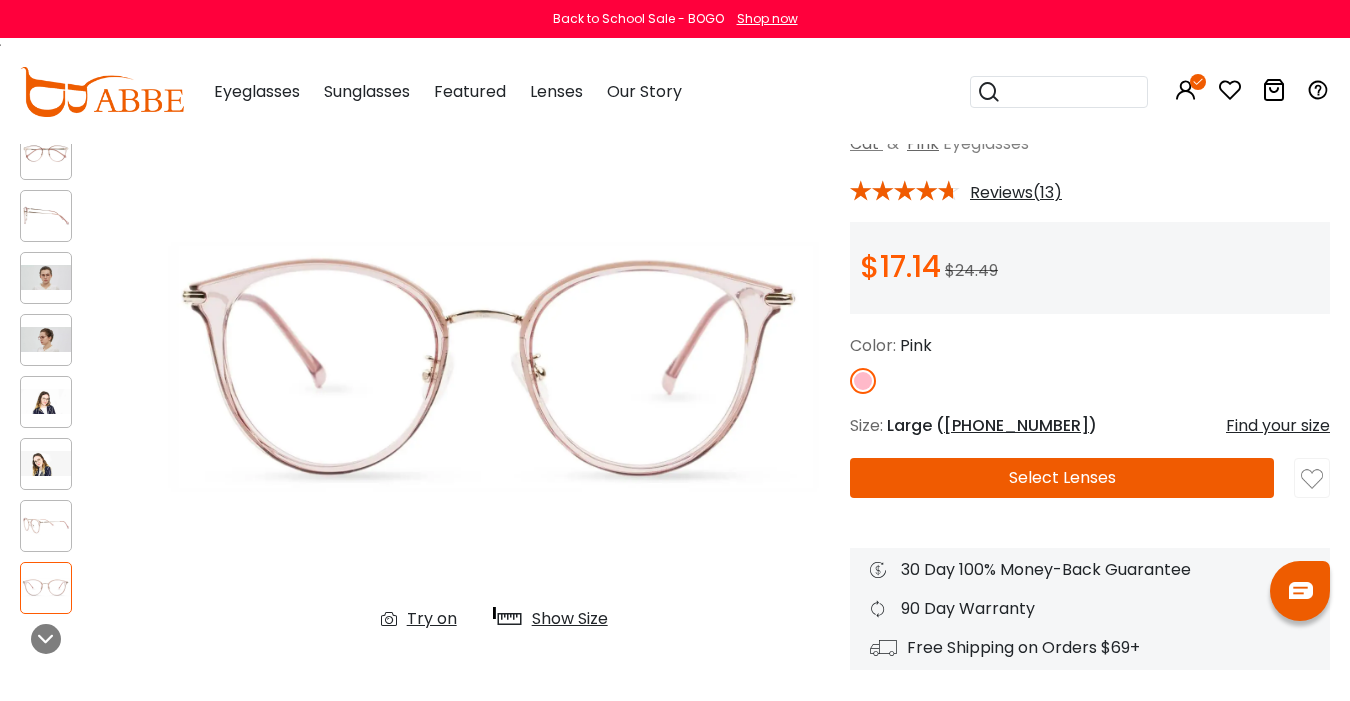 scroll, scrollTop: 123, scrollLeft: 0, axis: vertical 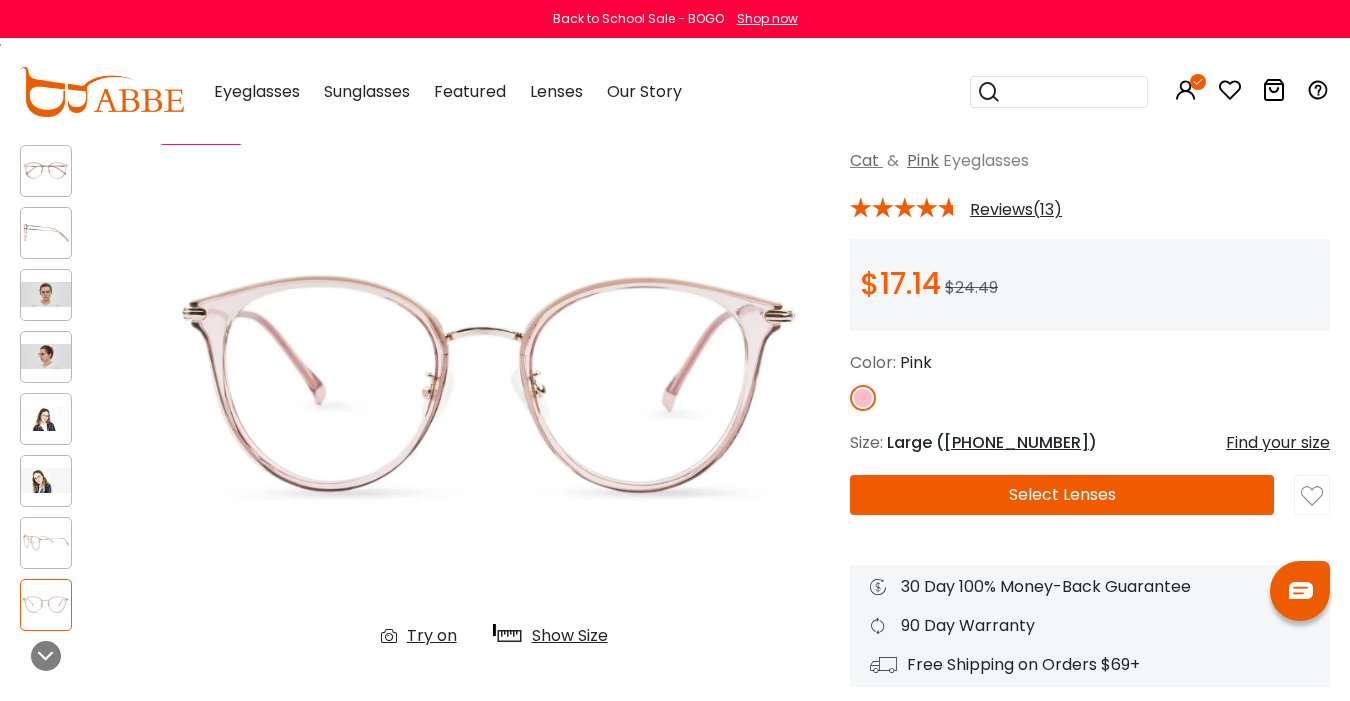 click at bounding box center [46, 543] 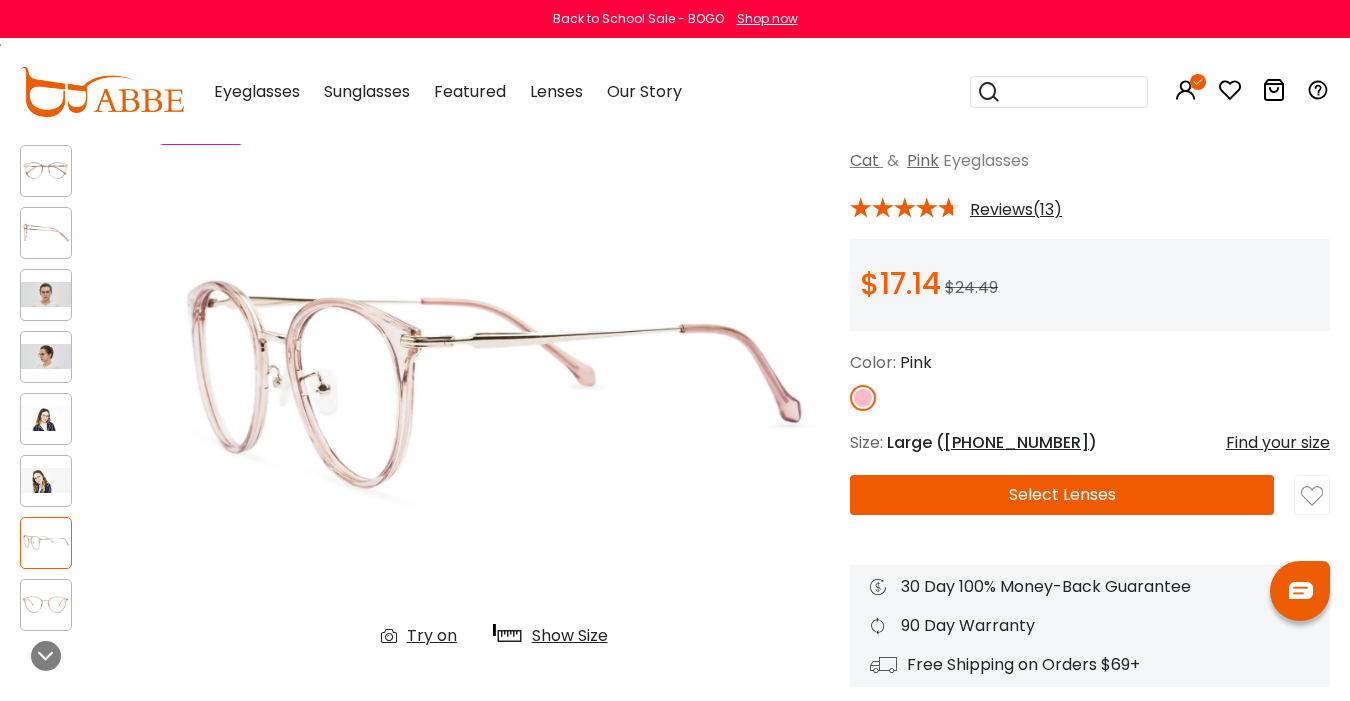 click at bounding box center (46, 605) 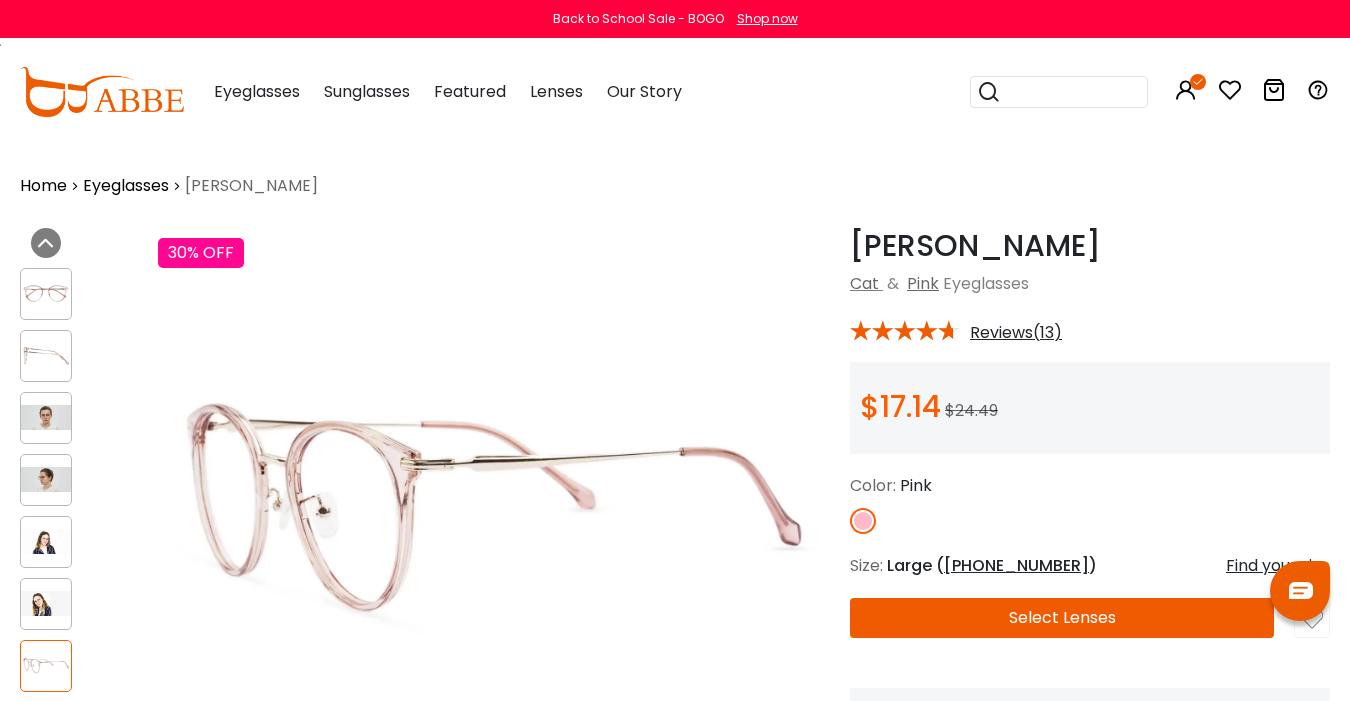 scroll, scrollTop: 70, scrollLeft: 0, axis: vertical 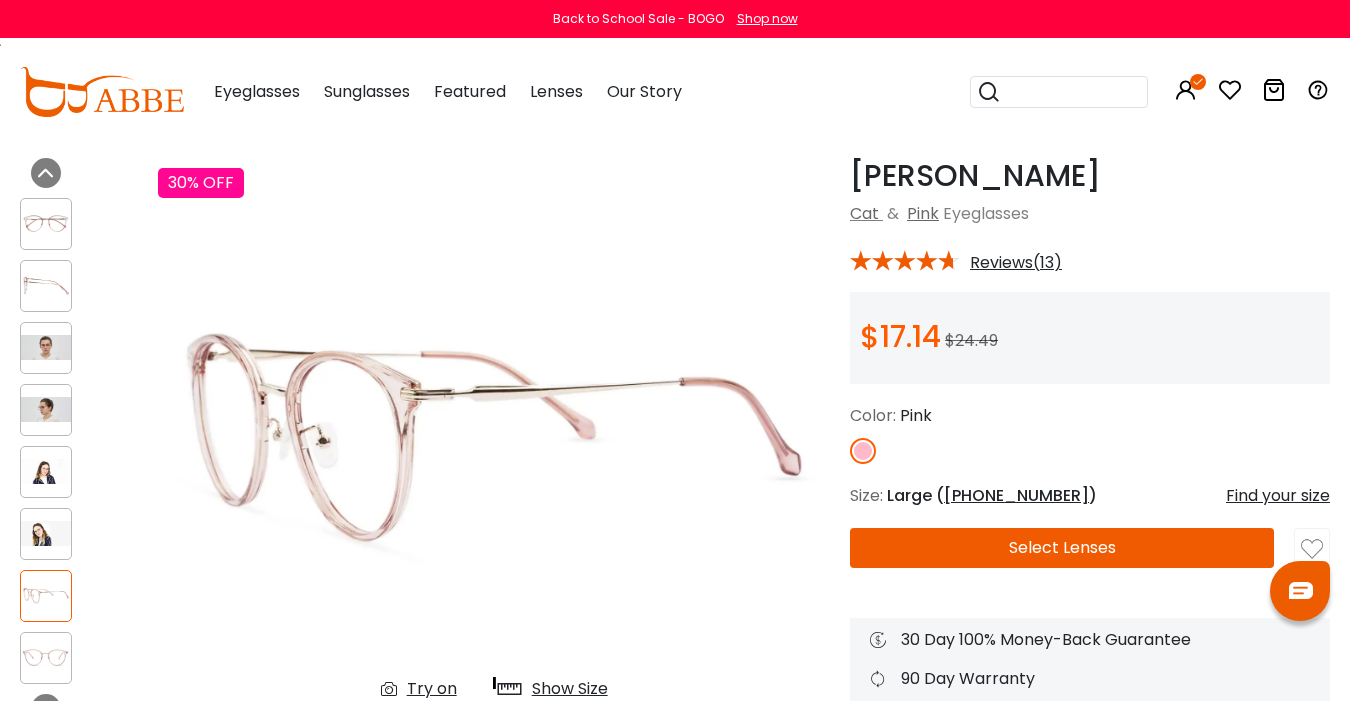click at bounding box center [46, 657] 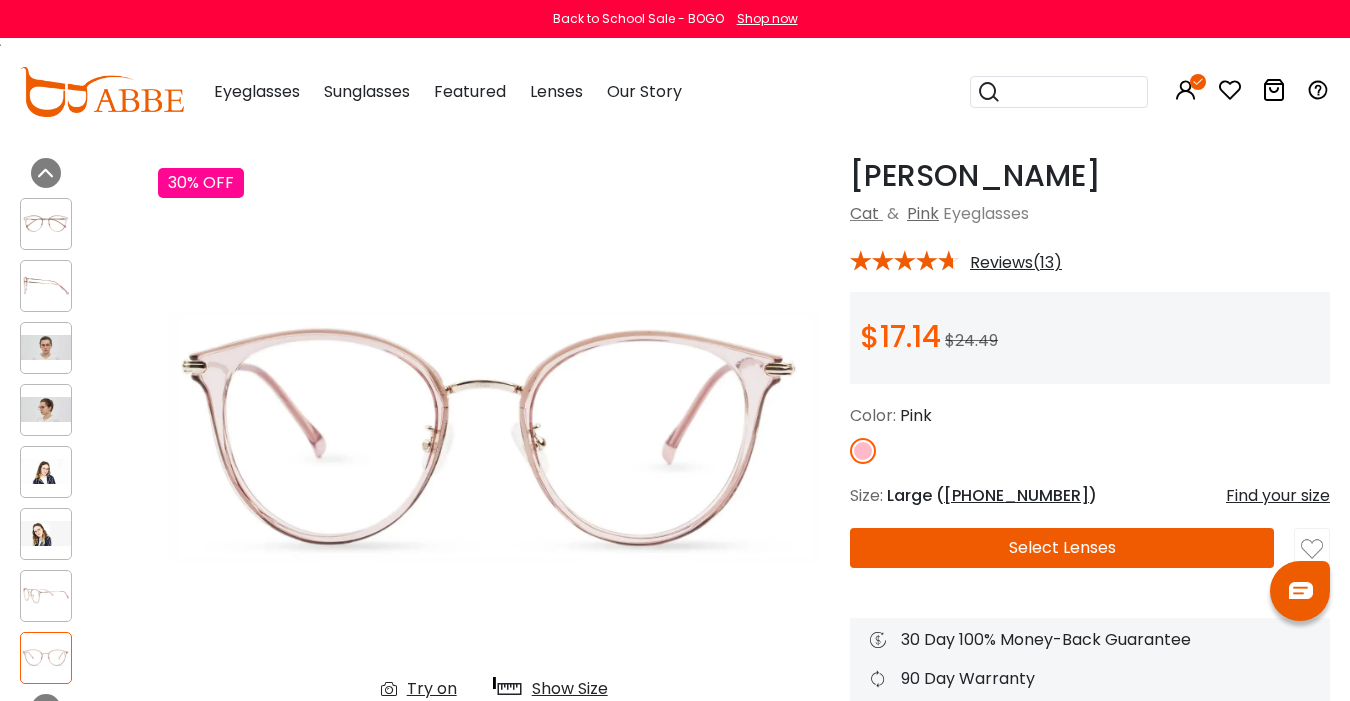 click on "Select Lenses" at bounding box center (1062, 548) 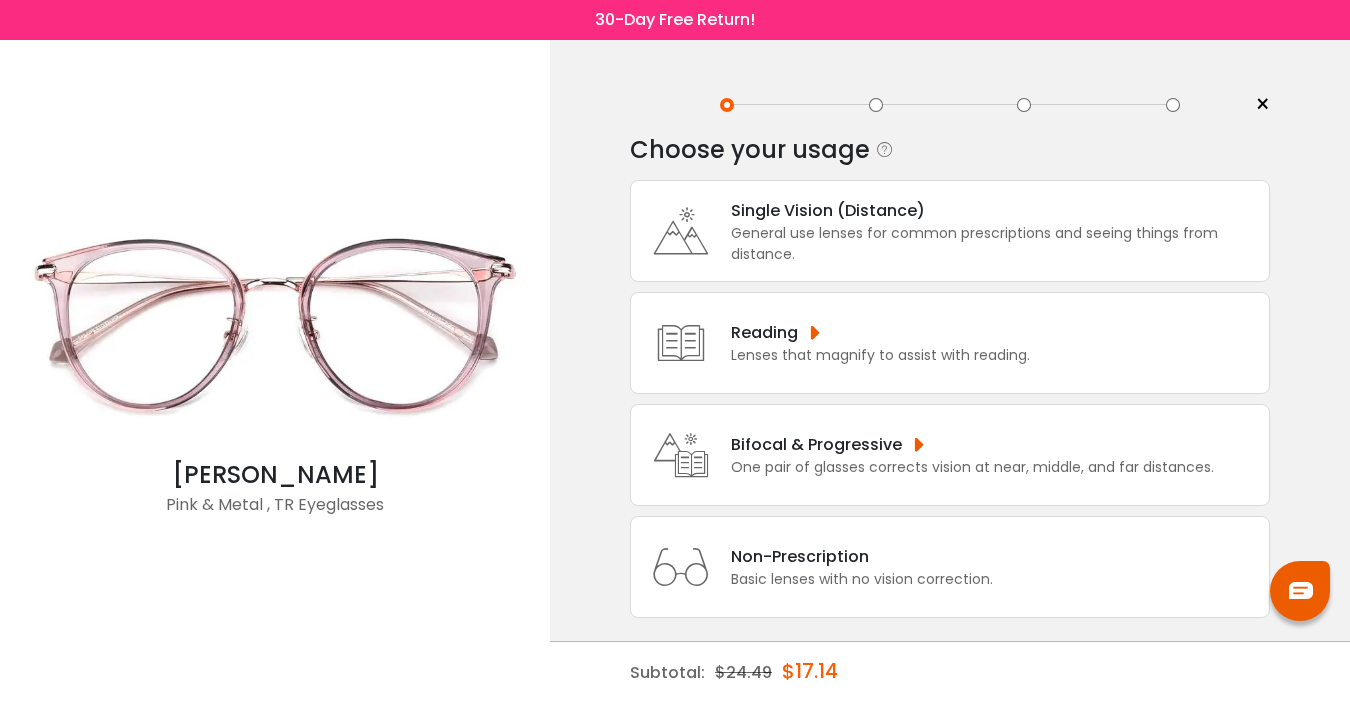 scroll, scrollTop: 0, scrollLeft: 0, axis: both 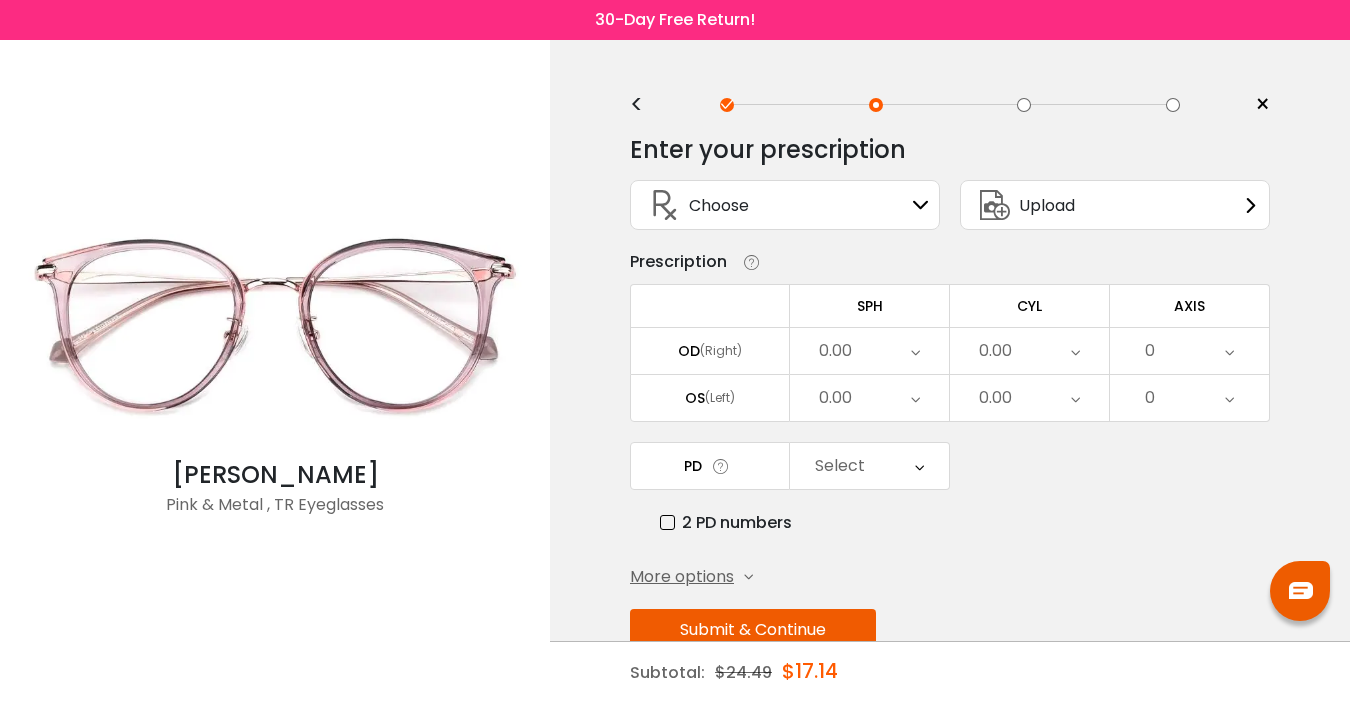 click on "Choose
Sign In" at bounding box center [785, 205] 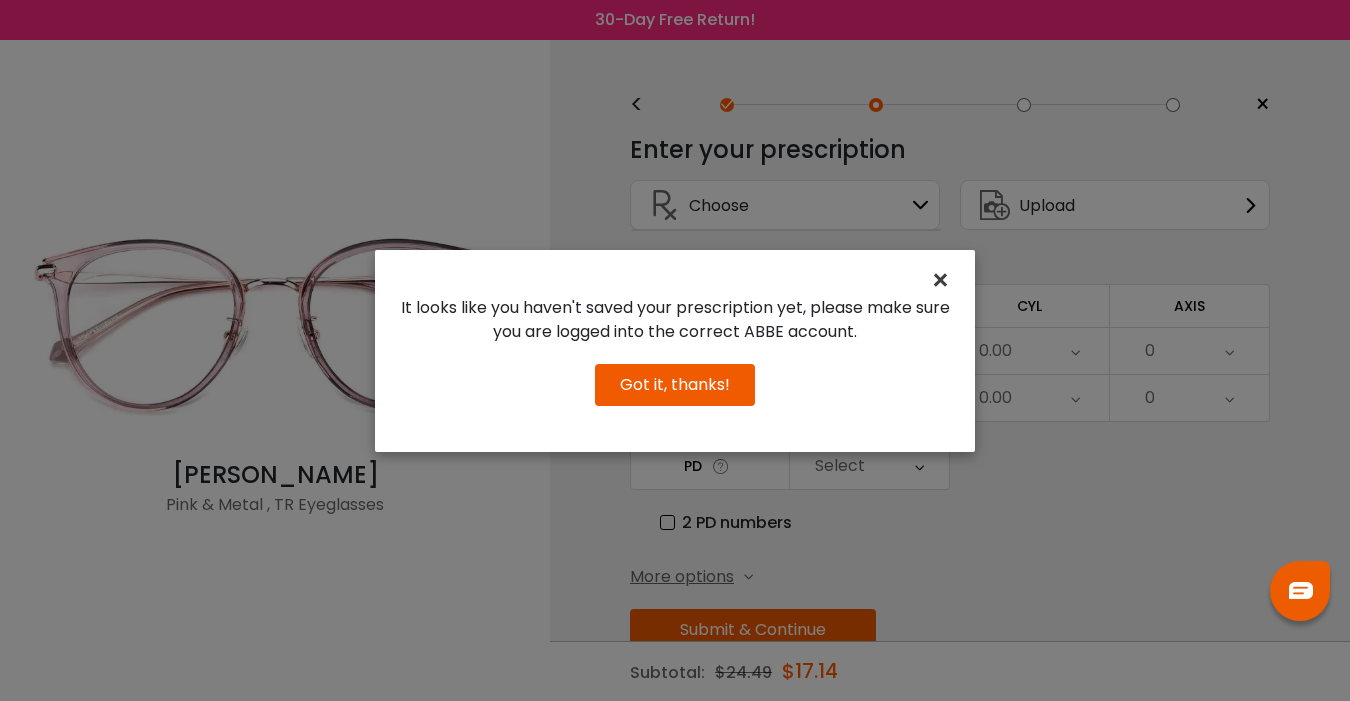 click on "×" at bounding box center (944, 280) 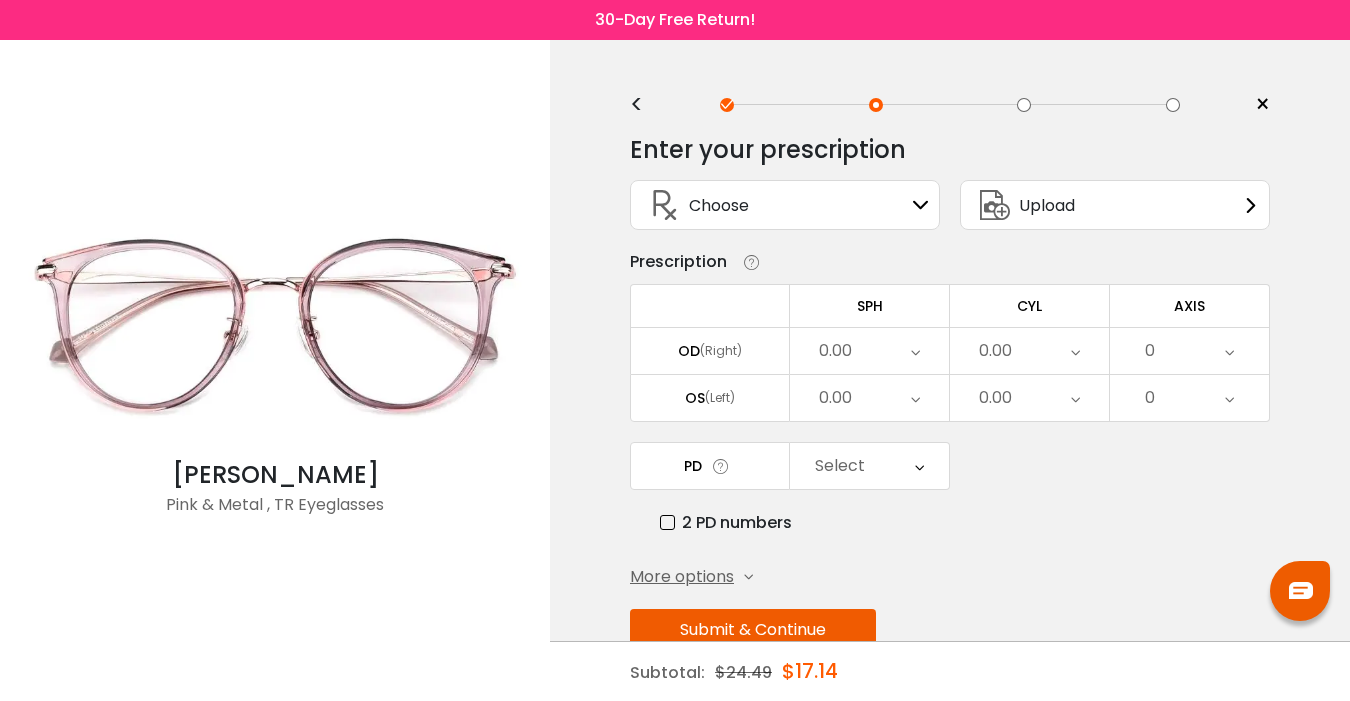 click on "Upload" at bounding box center (1023, 205) 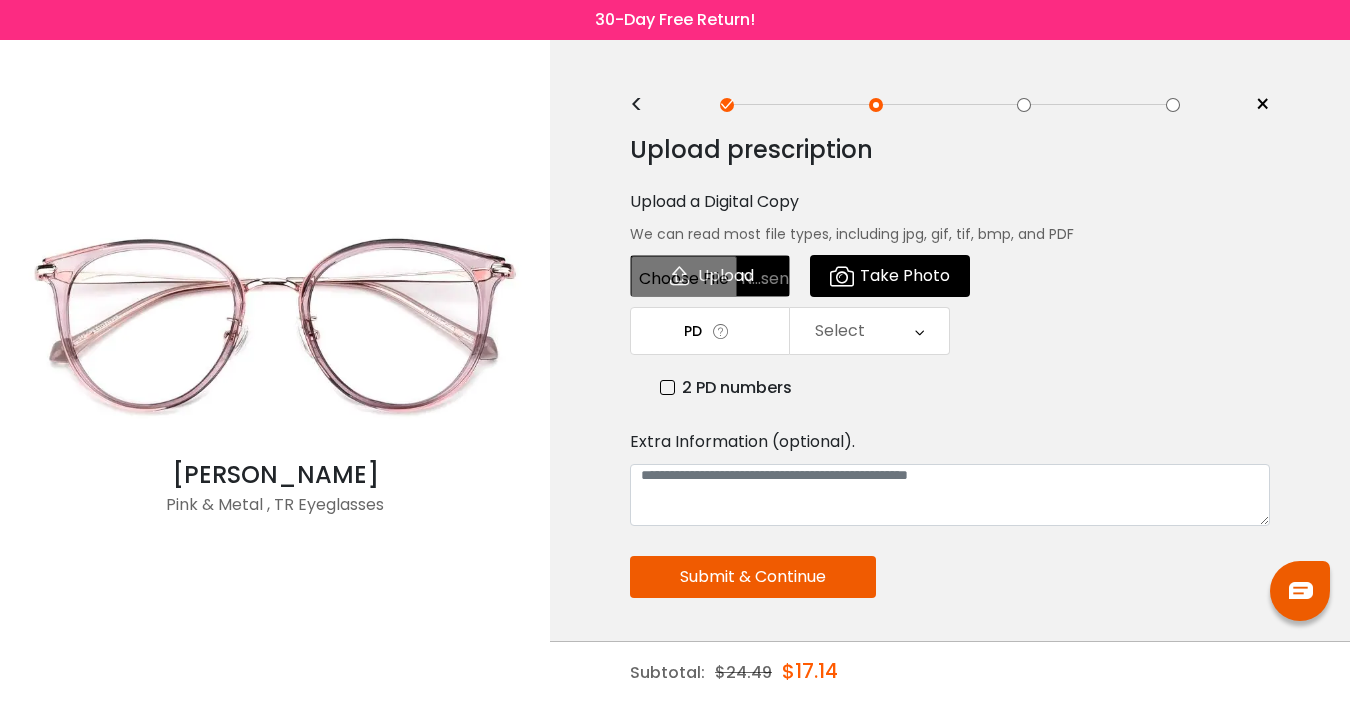 click at bounding box center [710, 276] 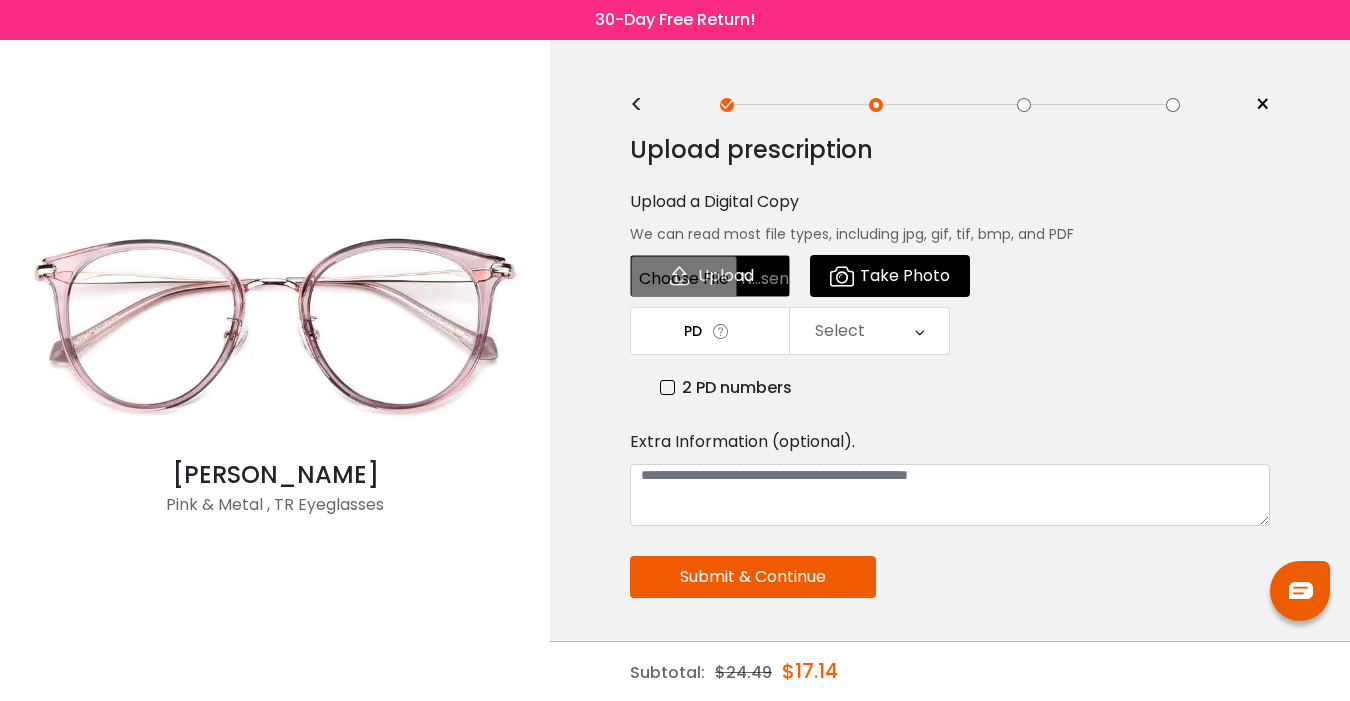 type on "**********" 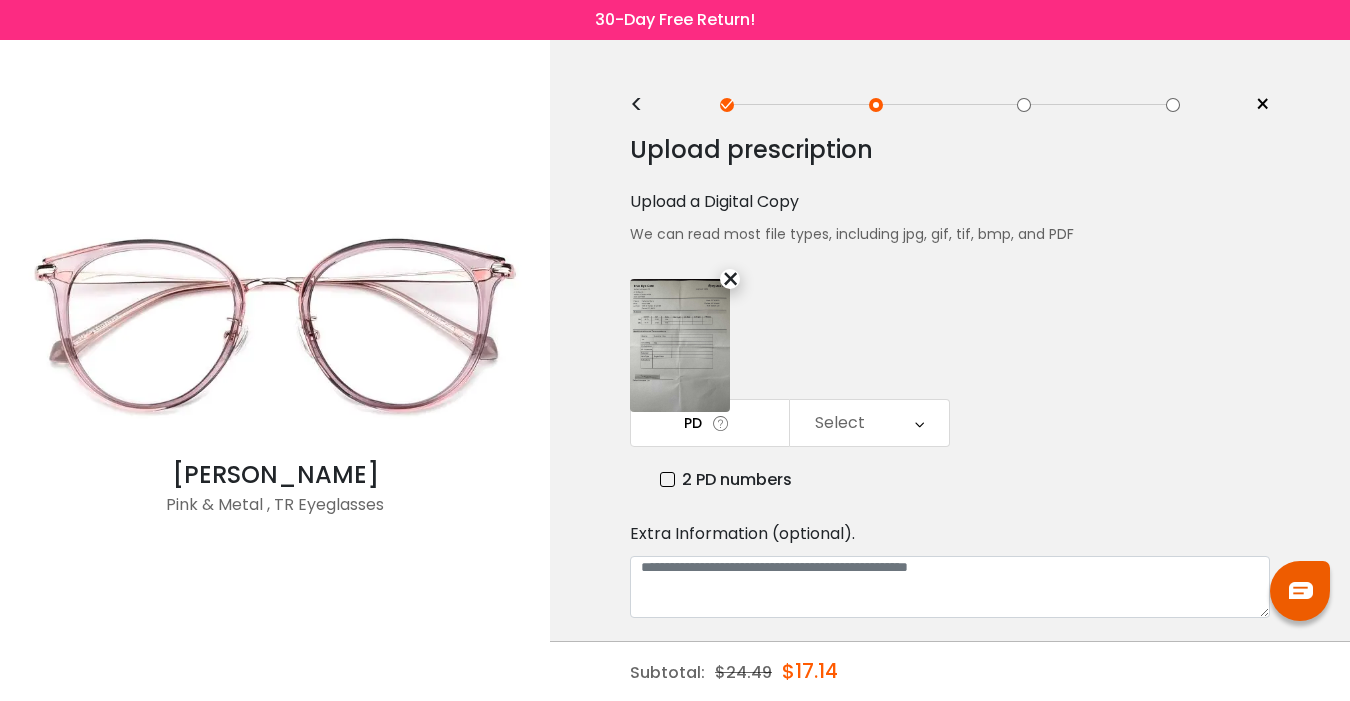click on "Select" at bounding box center (869, 423) 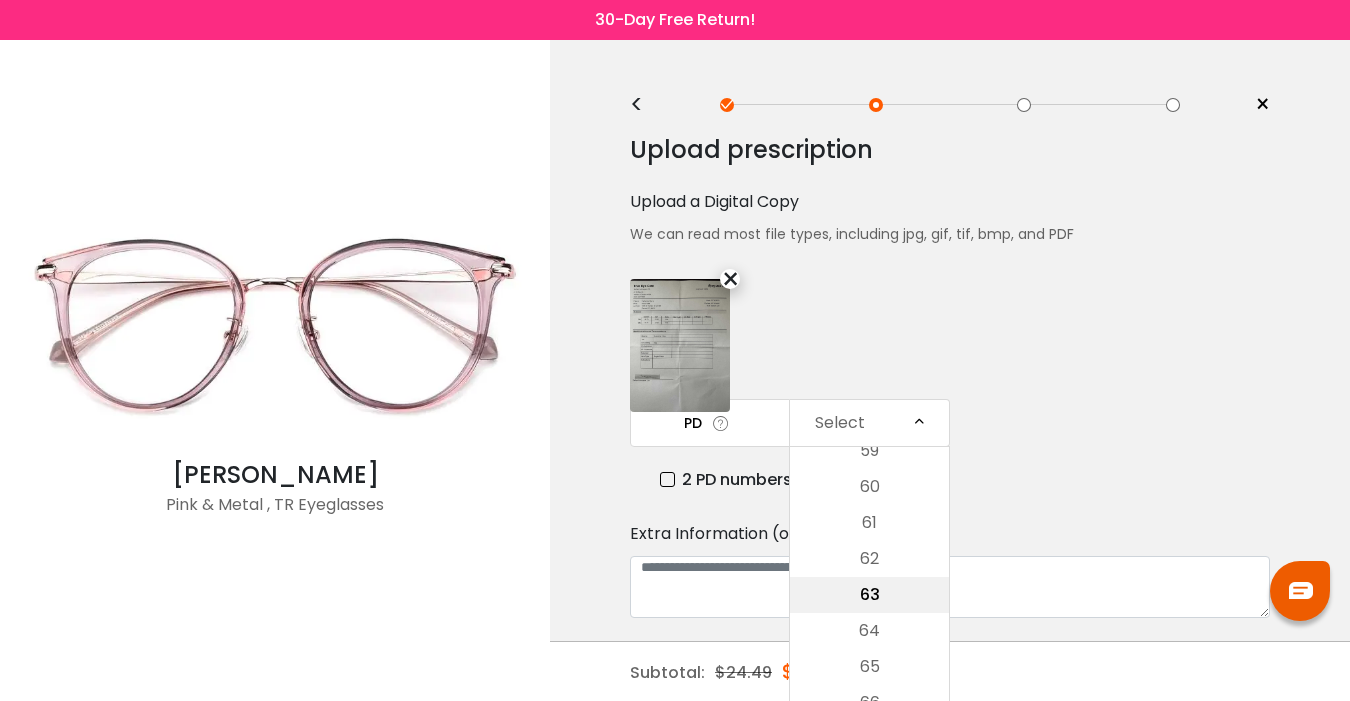 click on "63" at bounding box center [869, 595] 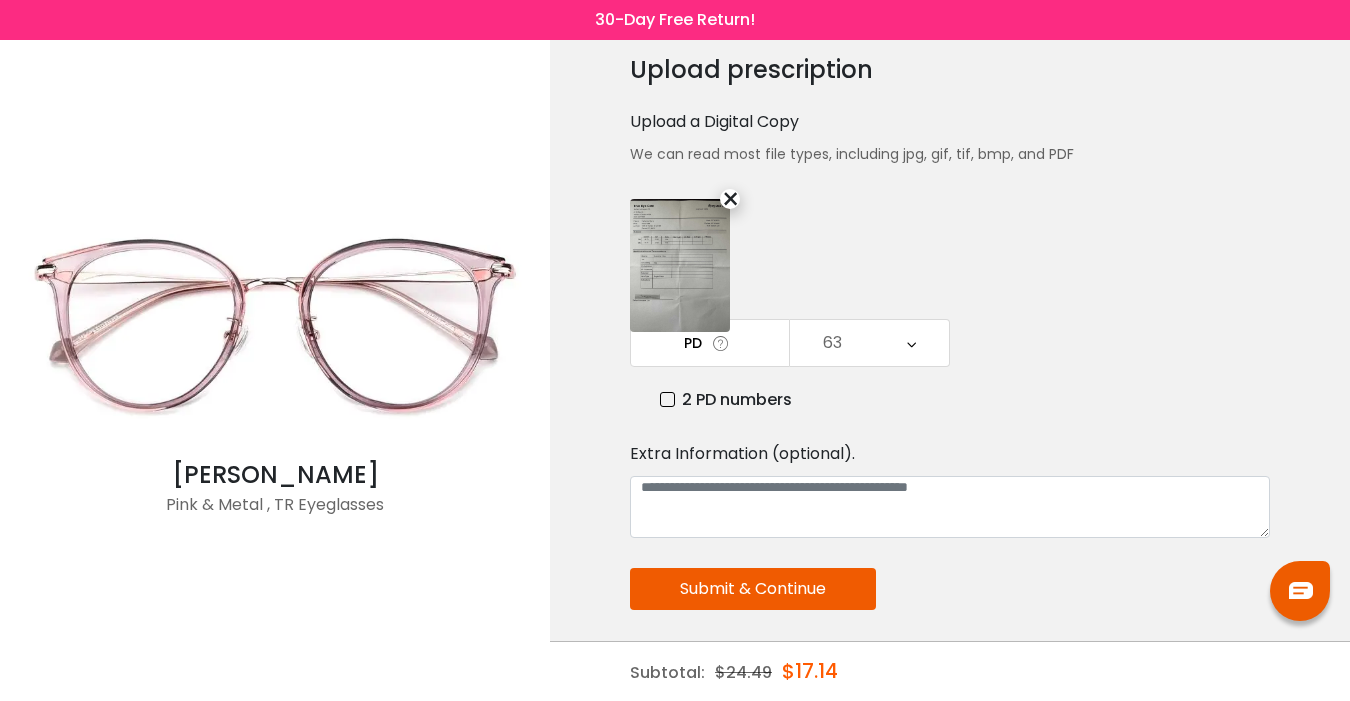 scroll, scrollTop: 83, scrollLeft: 0, axis: vertical 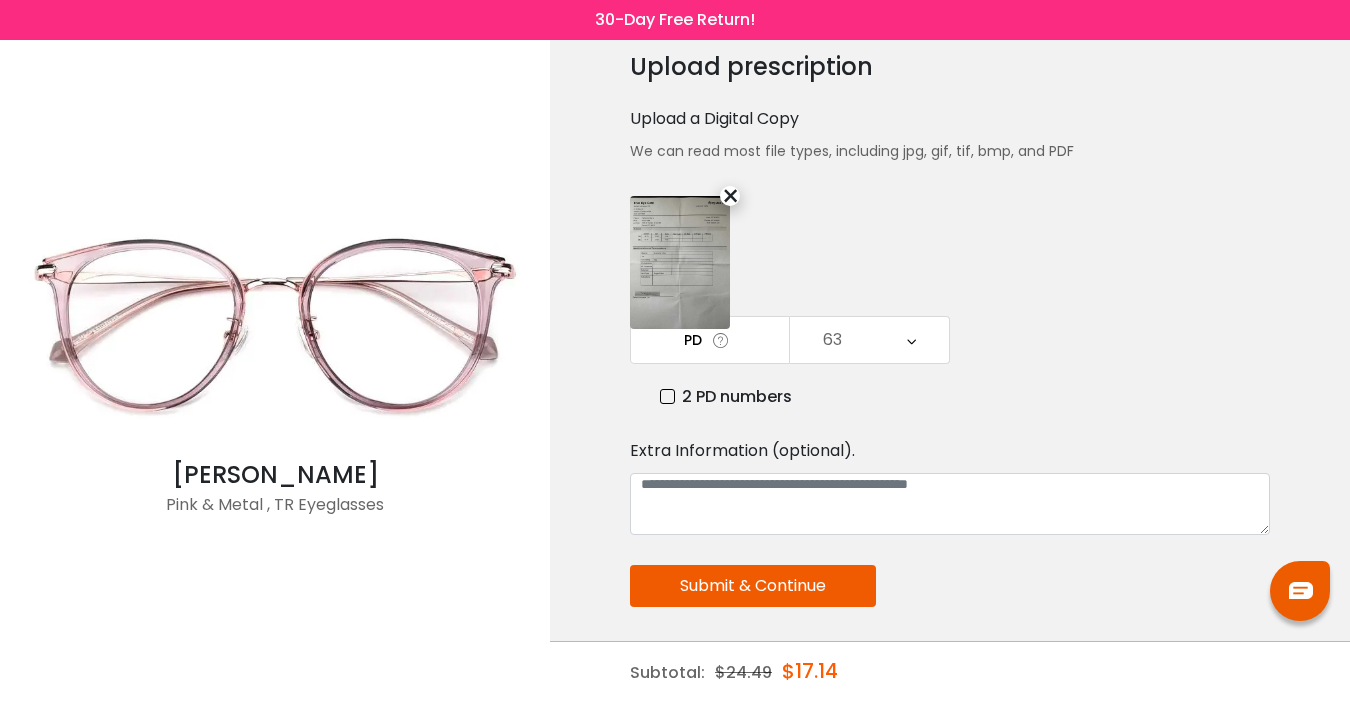 click on "Submit & Continue" at bounding box center (753, 586) 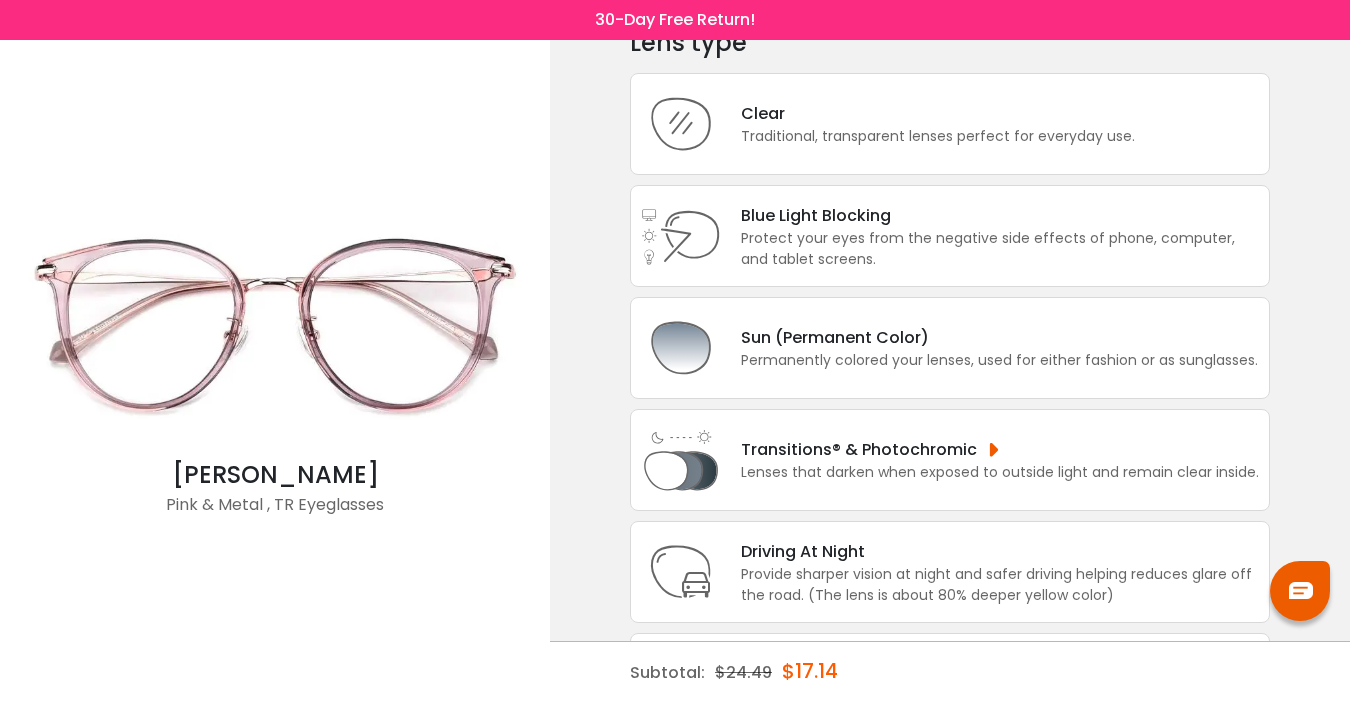 scroll, scrollTop: 104, scrollLeft: 0, axis: vertical 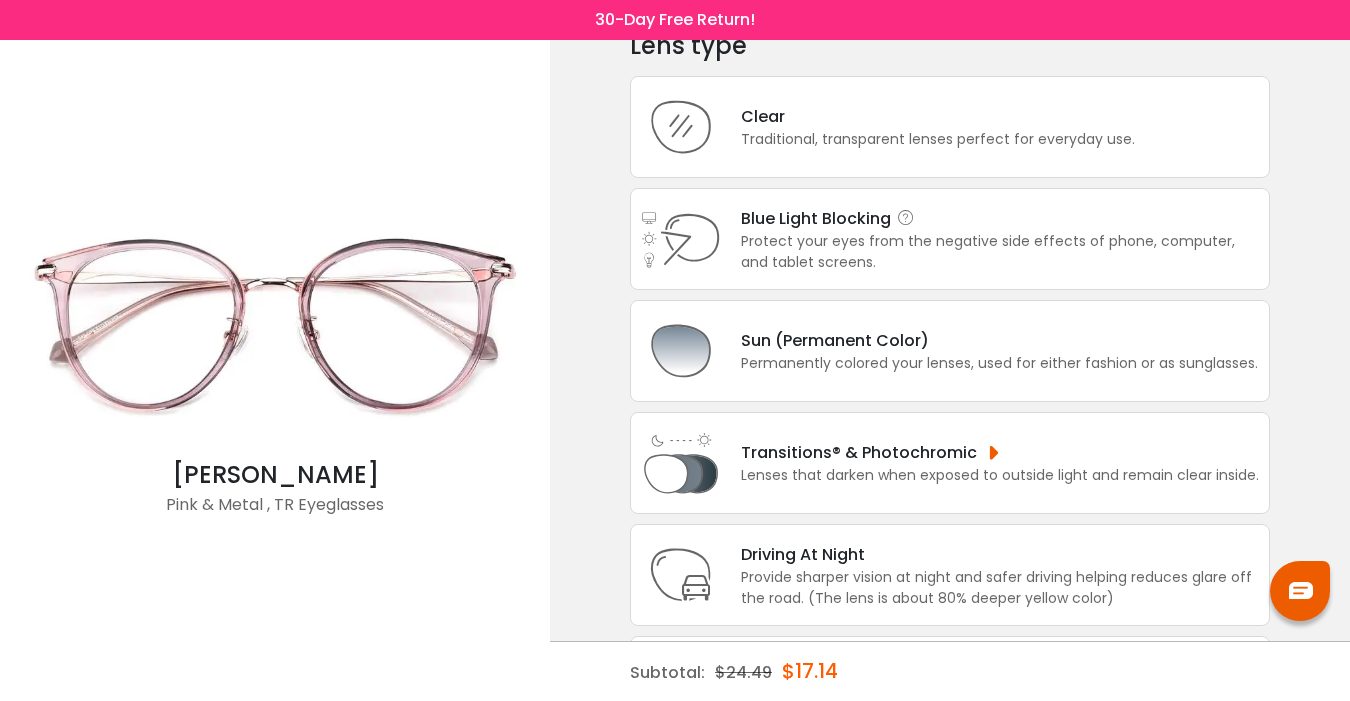 click on "Protect your eyes from the negative side effects of phone, computer, and tablet screens." at bounding box center [1000, 252] 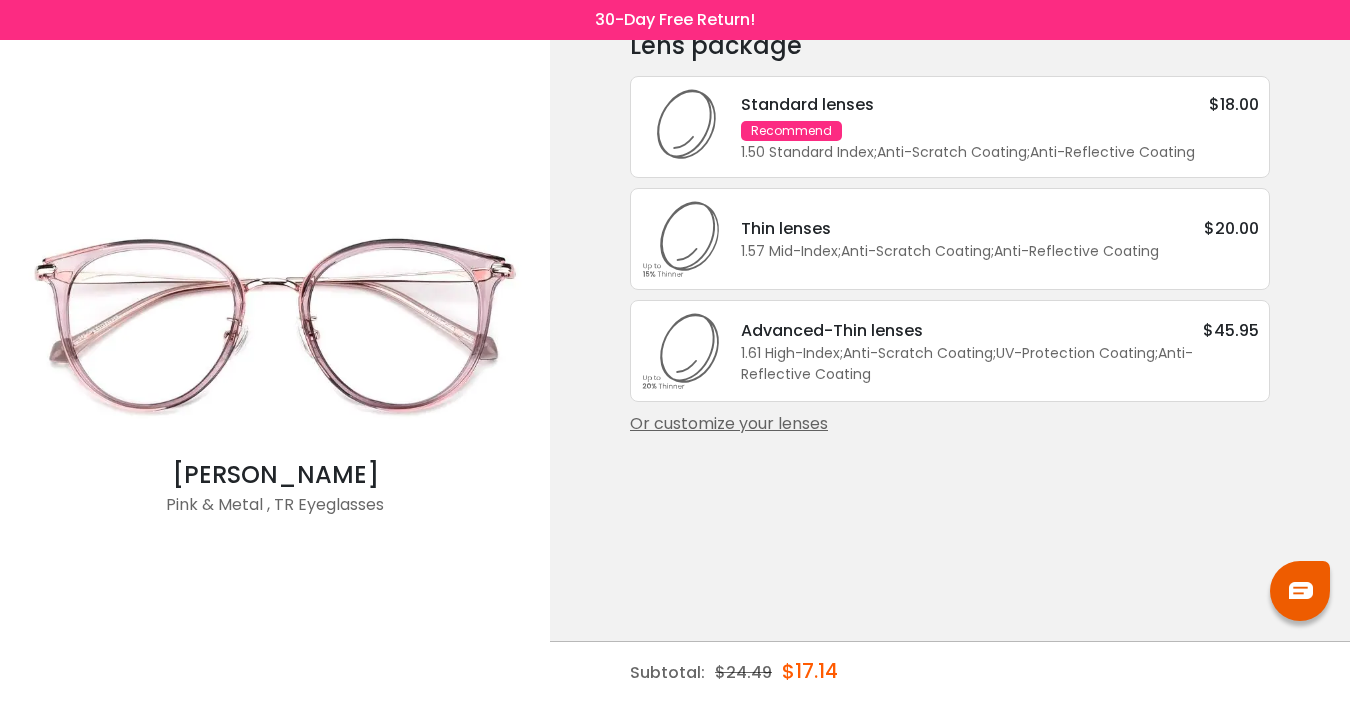 scroll, scrollTop: 0, scrollLeft: 0, axis: both 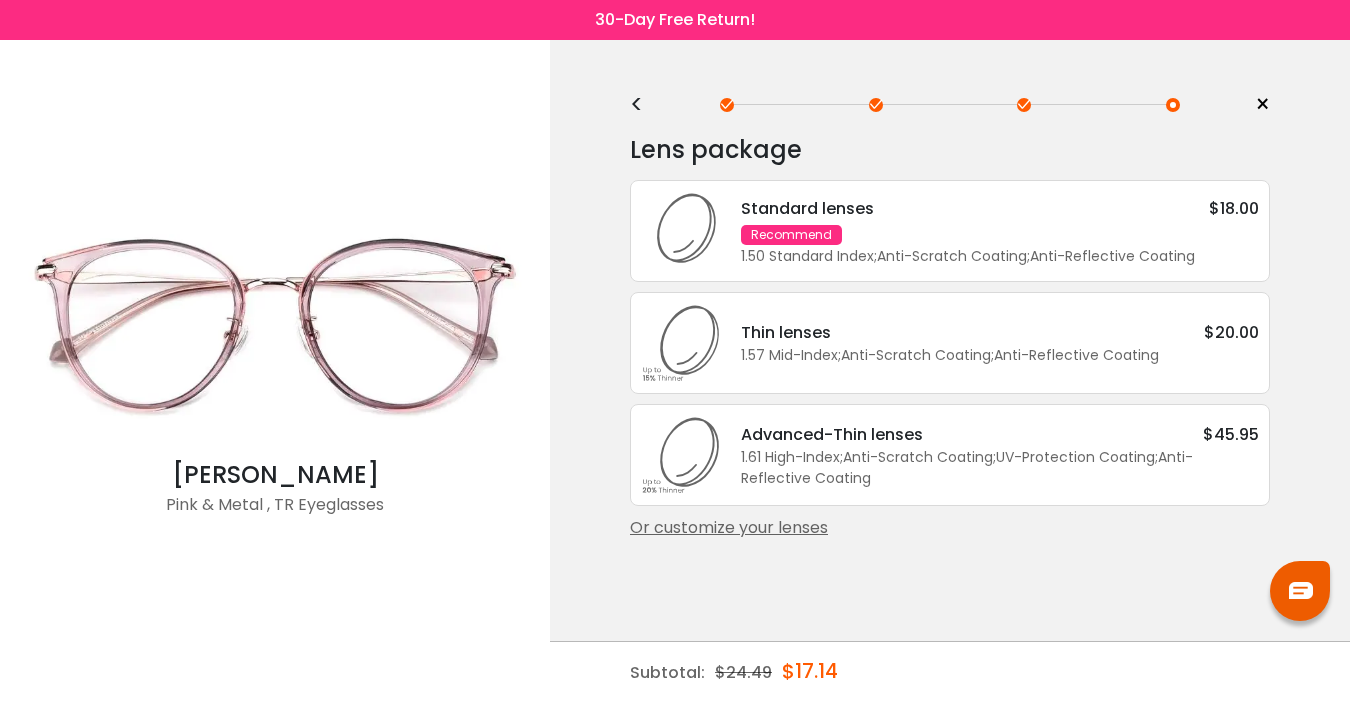 click on "Or customize your lenses" at bounding box center (950, 528) 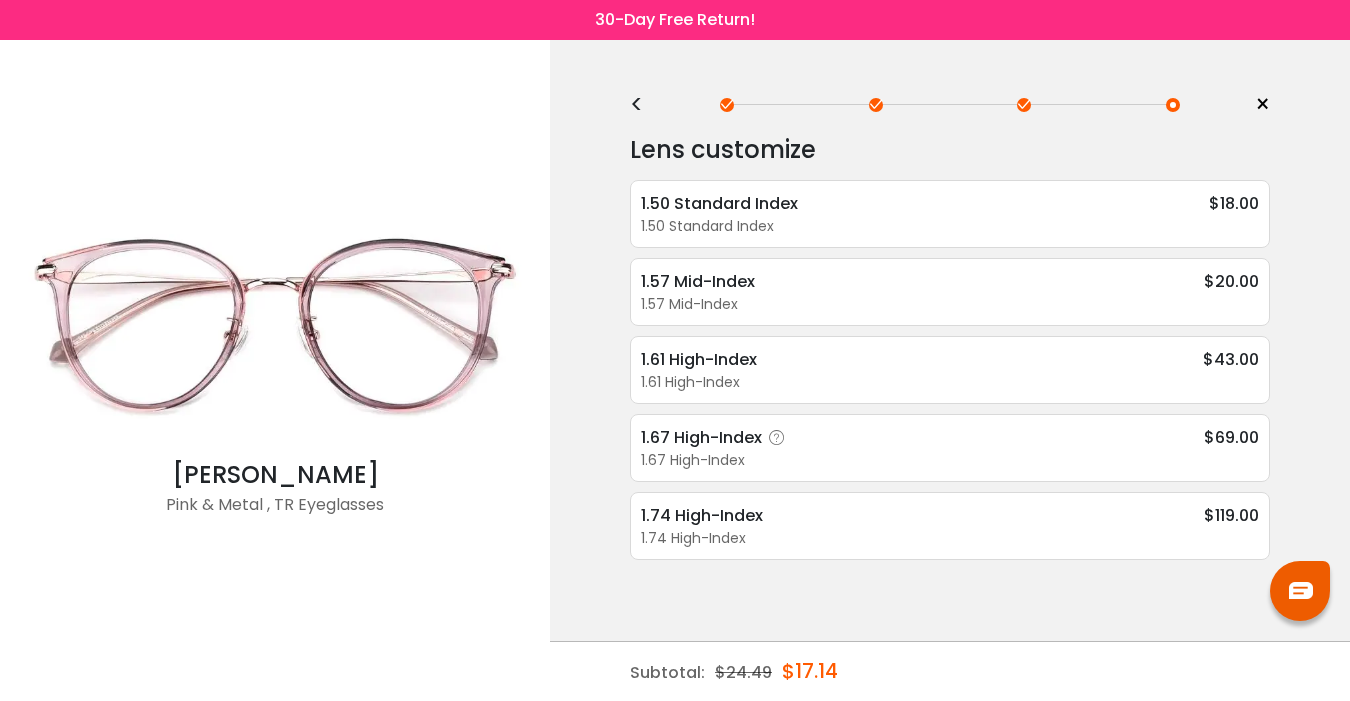 click on "1.67 High-Index" at bounding box center [716, 437] 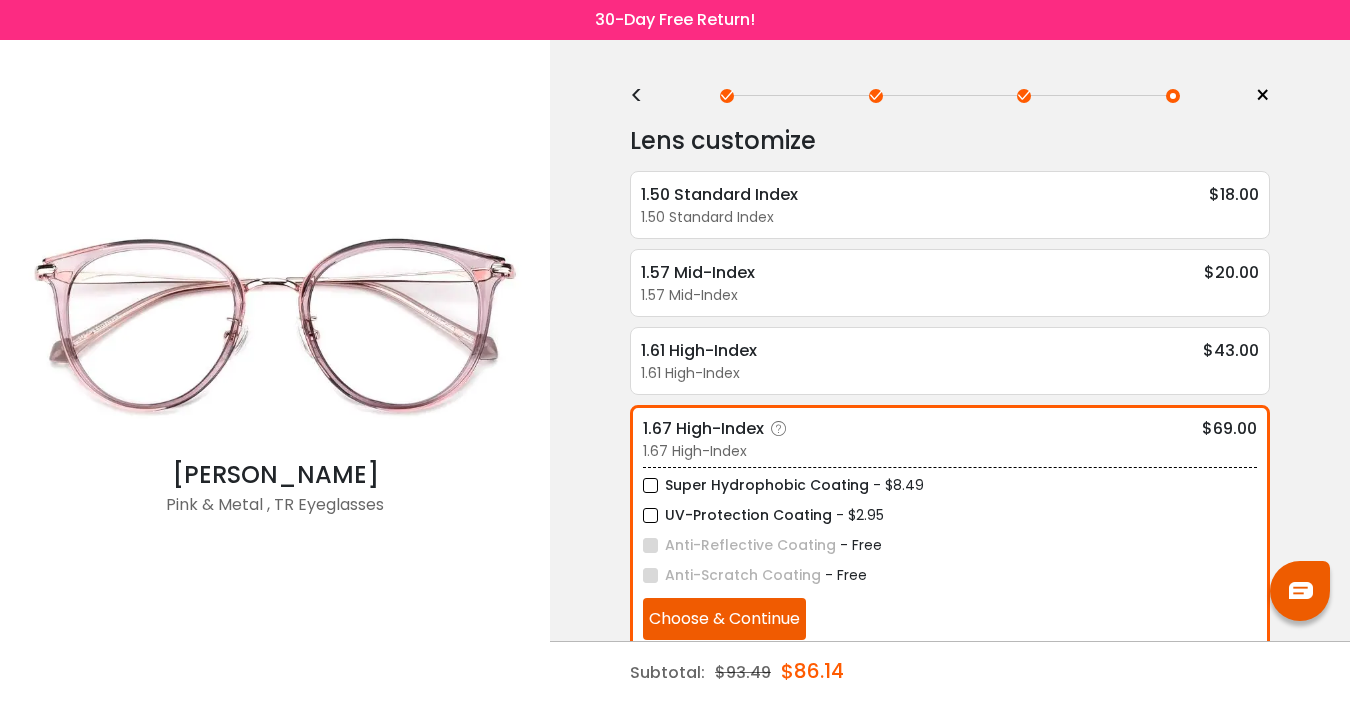 scroll, scrollTop: 14, scrollLeft: 0, axis: vertical 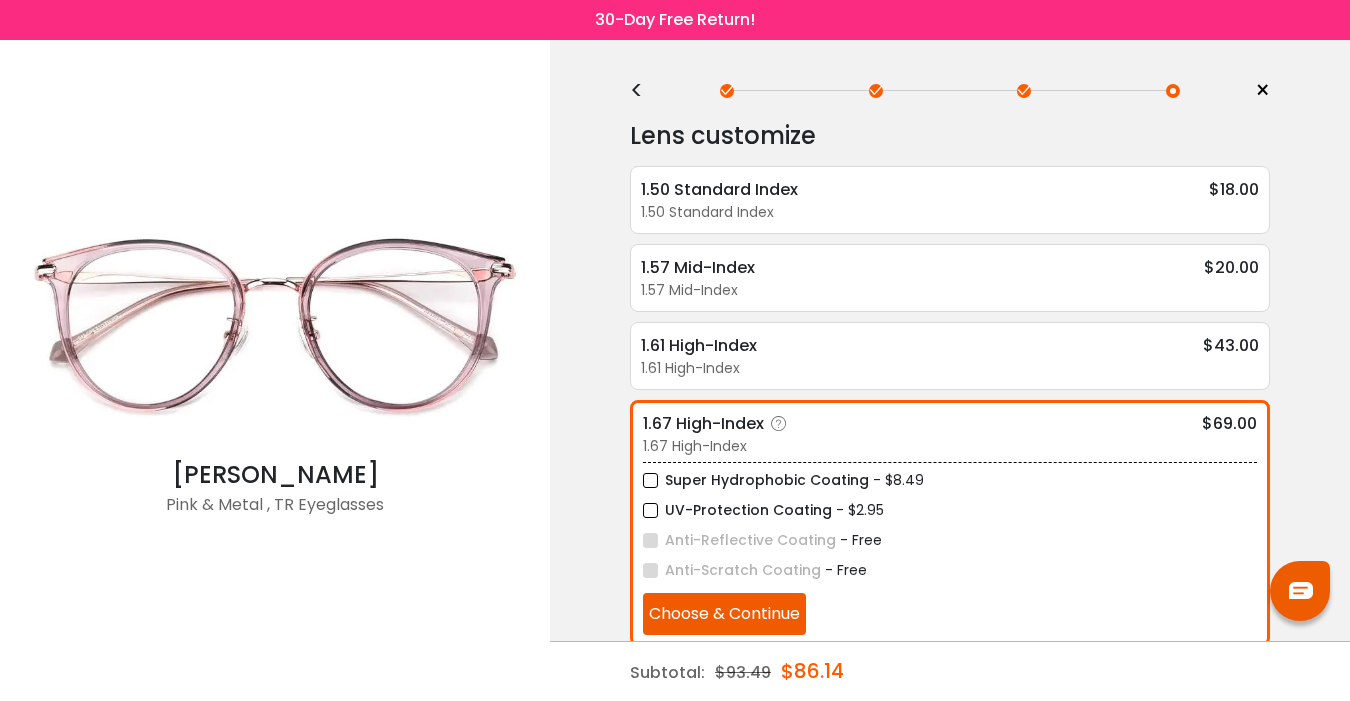 click on "Super Hydrophobic Coating" at bounding box center [756, 480] 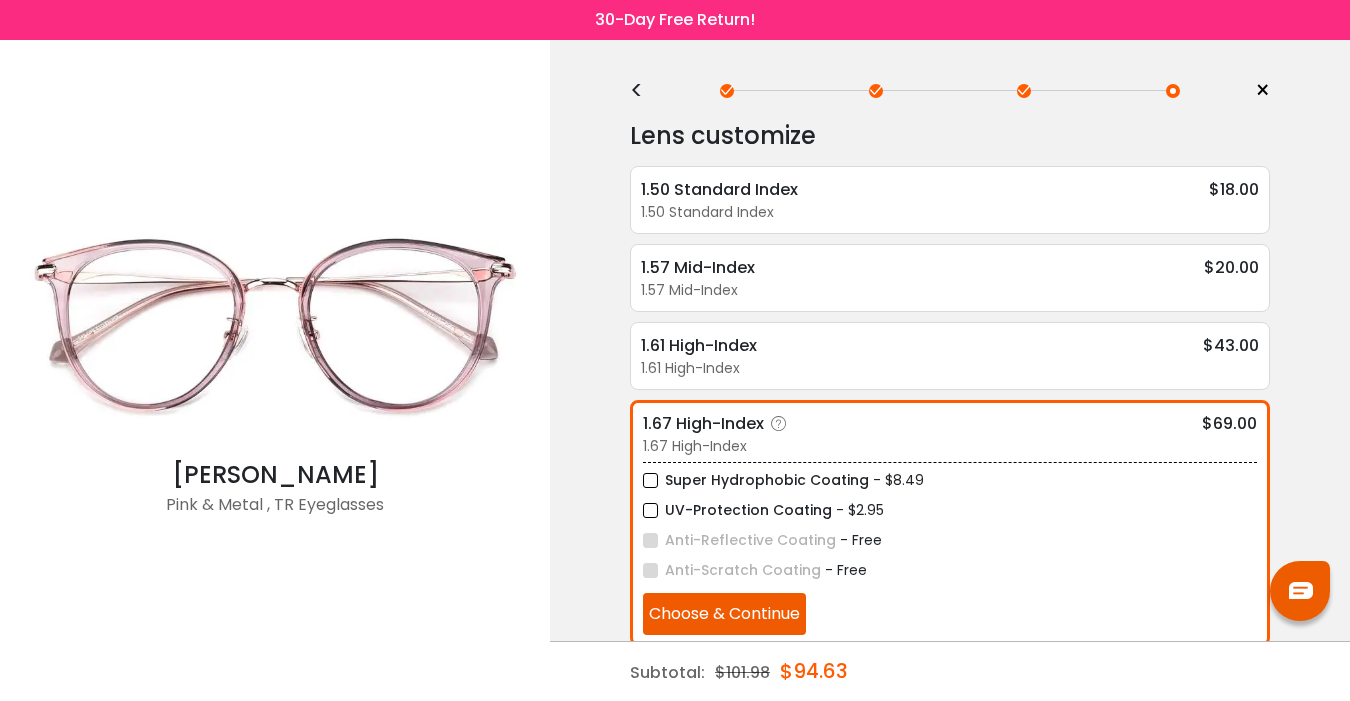 click on "UV-Protection Coating" at bounding box center (737, 510) 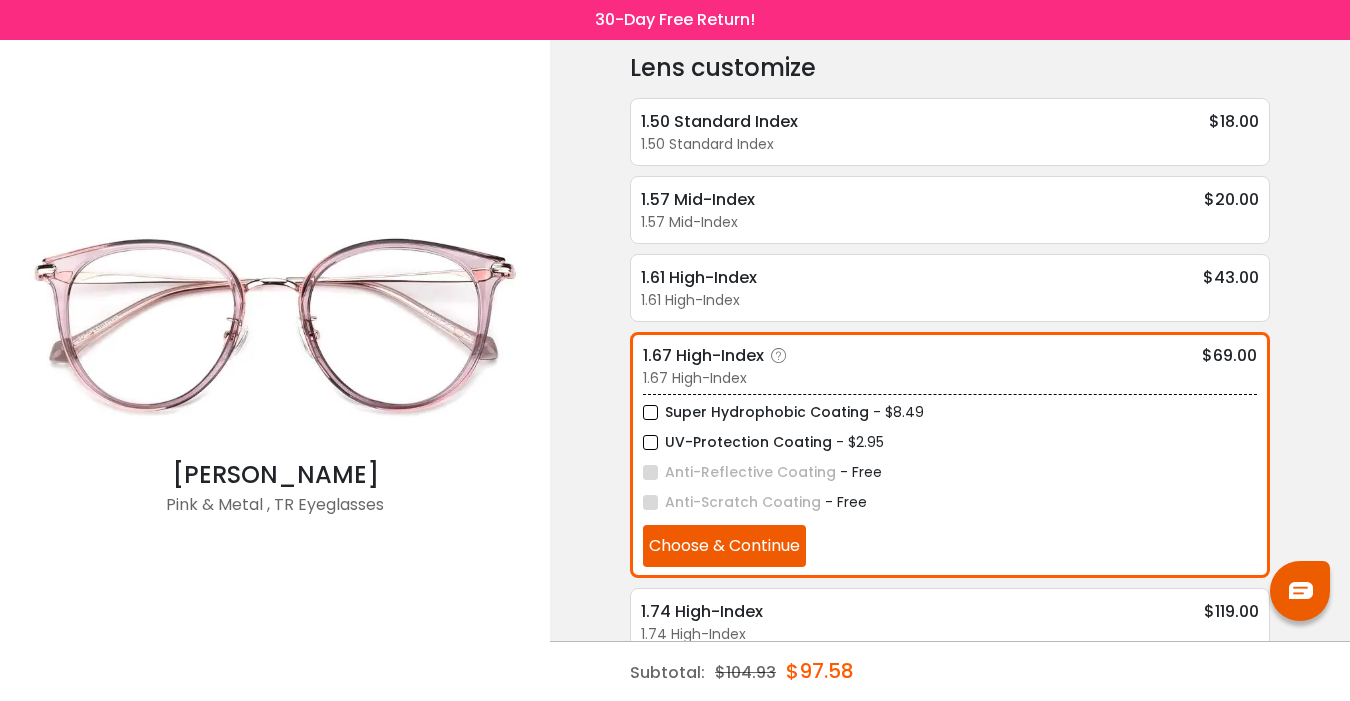 scroll, scrollTop: 112, scrollLeft: 0, axis: vertical 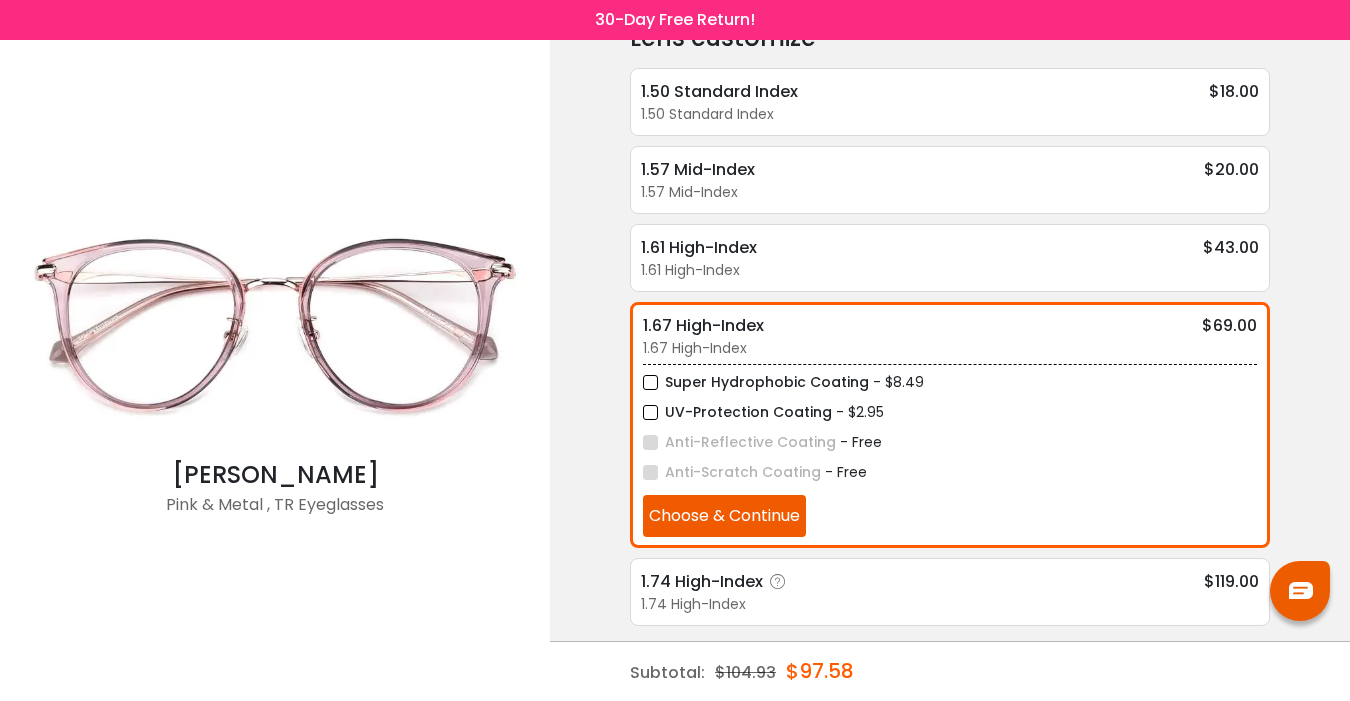 click on "1.74 High-Index" at bounding box center [717, 581] 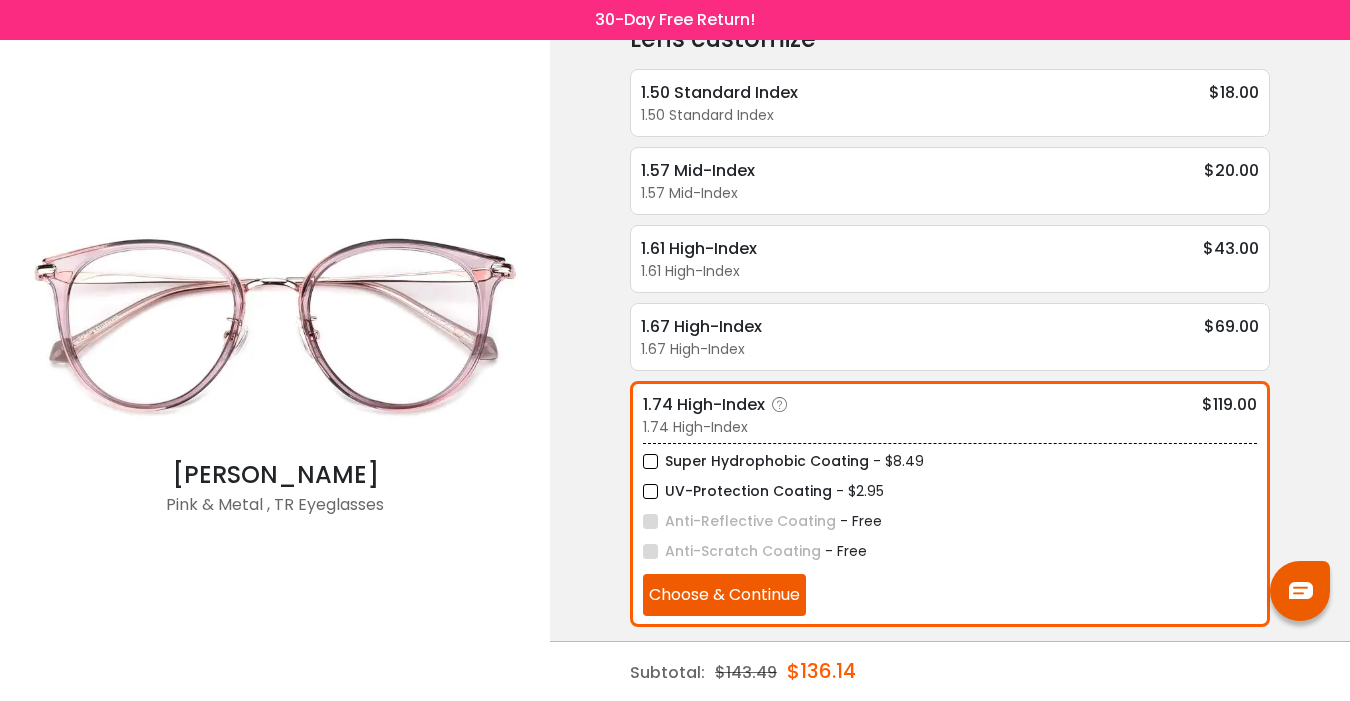 scroll, scrollTop: 112, scrollLeft: 0, axis: vertical 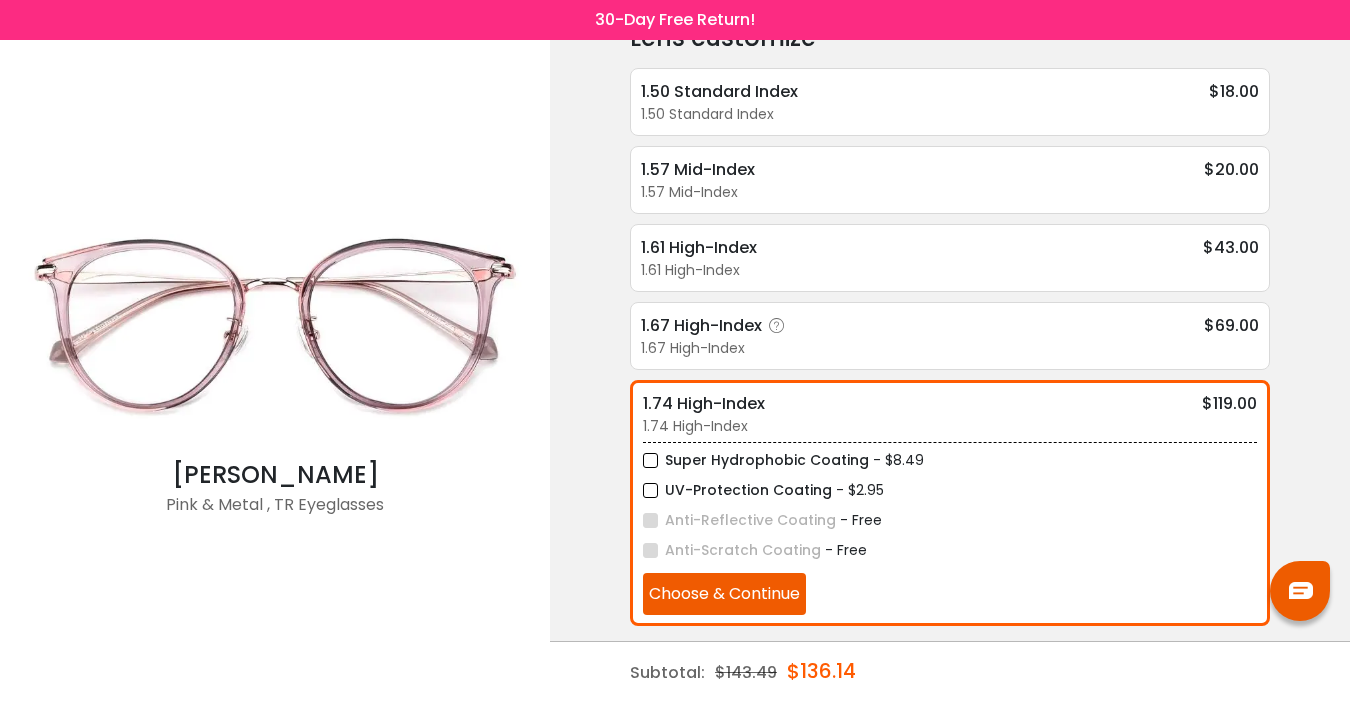 click on "1.67 High-Index" at bounding box center [716, 325] 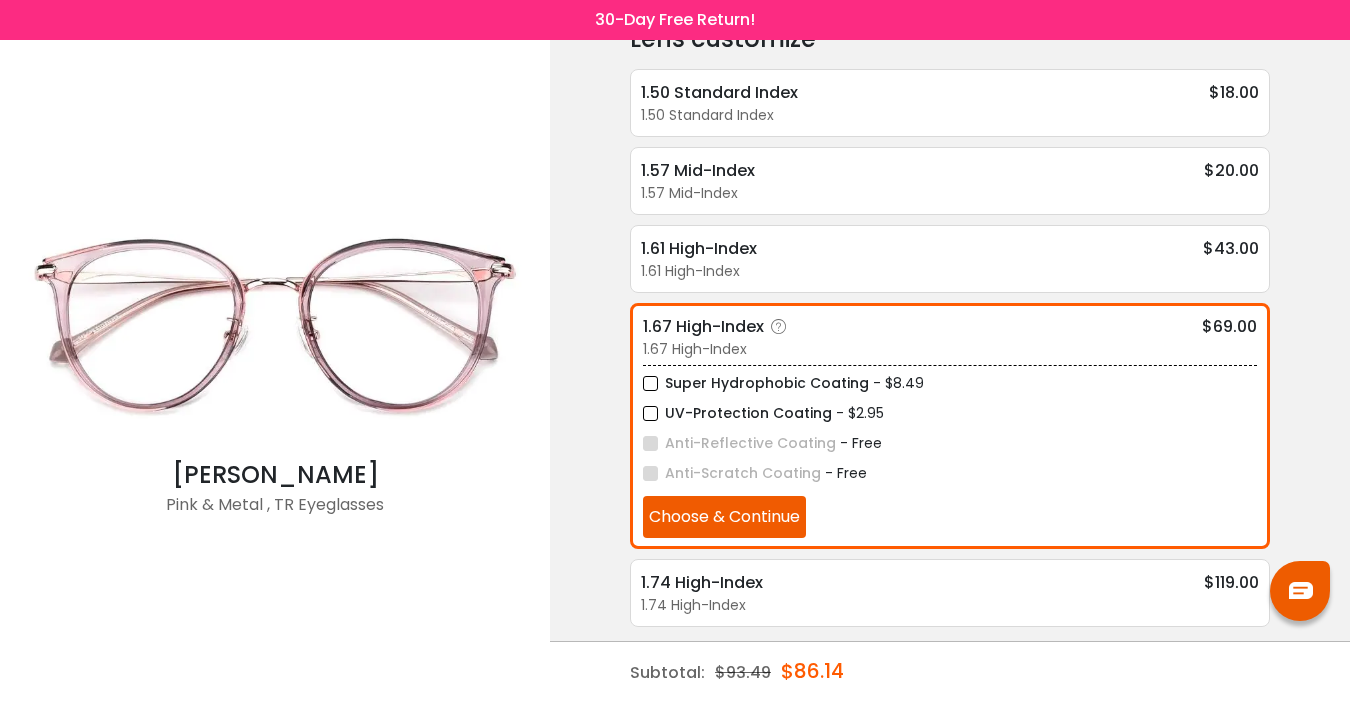scroll, scrollTop: 112, scrollLeft: 0, axis: vertical 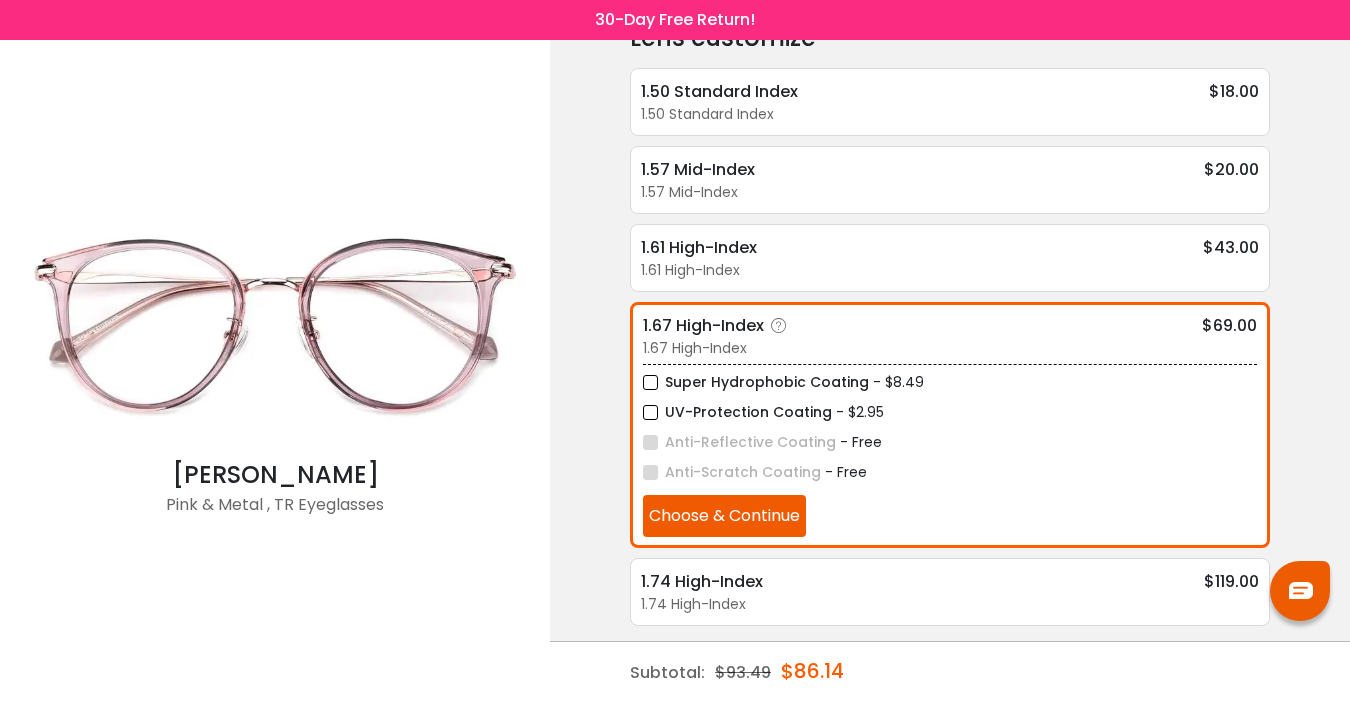 click on "Super Hydrophobic Coating" at bounding box center [756, 382] 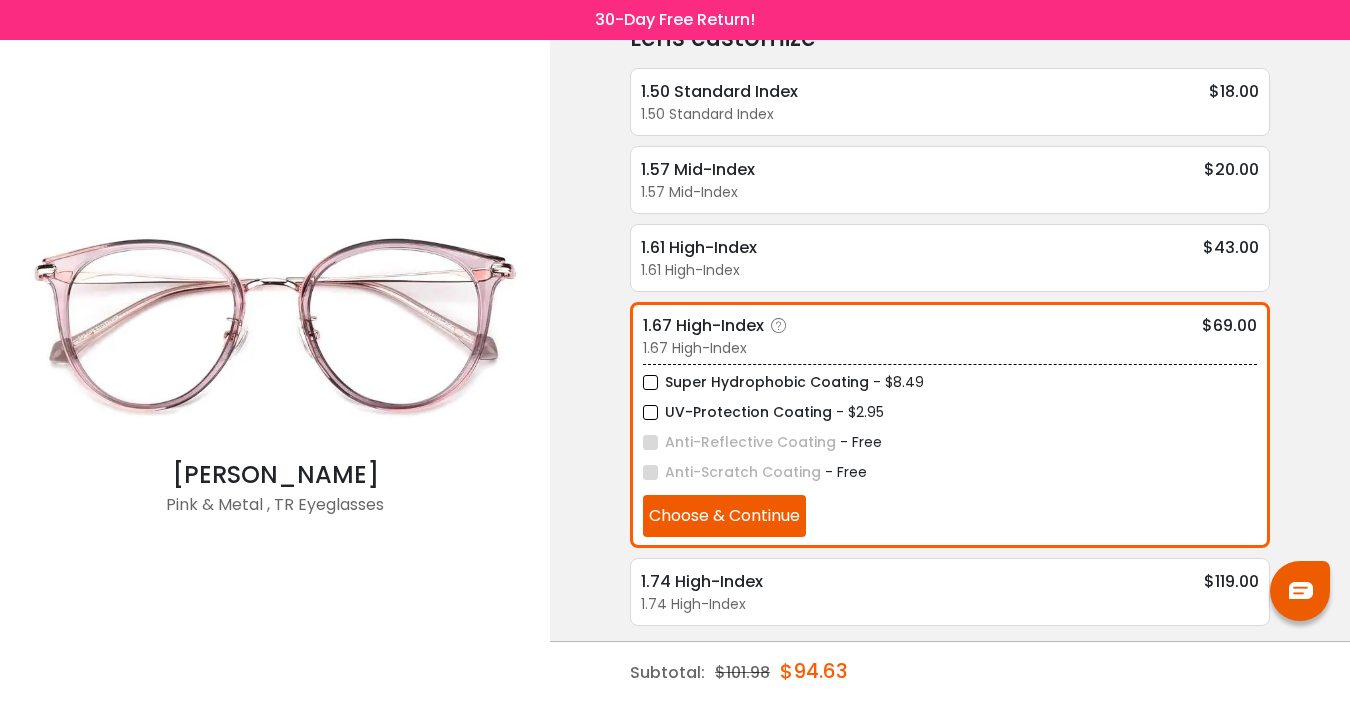 click on "UV-Protection Coating" at bounding box center (737, 412) 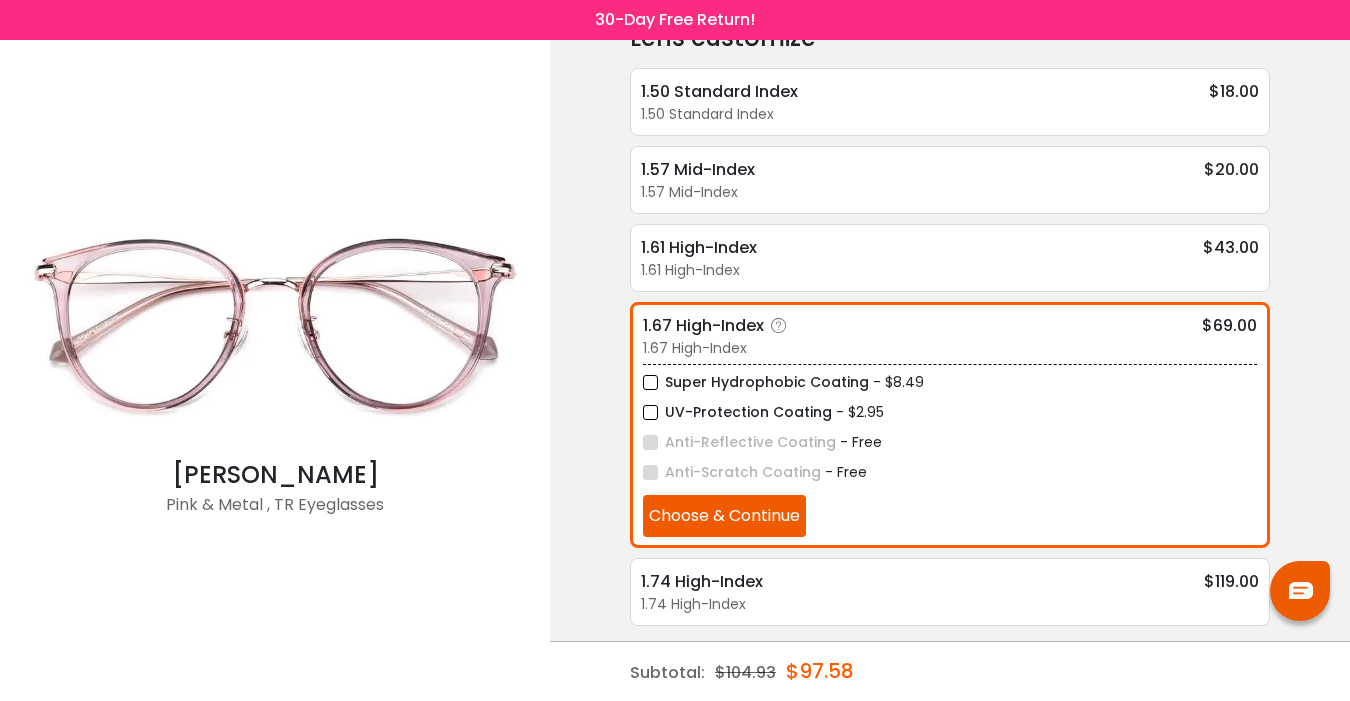 click on "Choose & Continue" at bounding box center (724, 516) 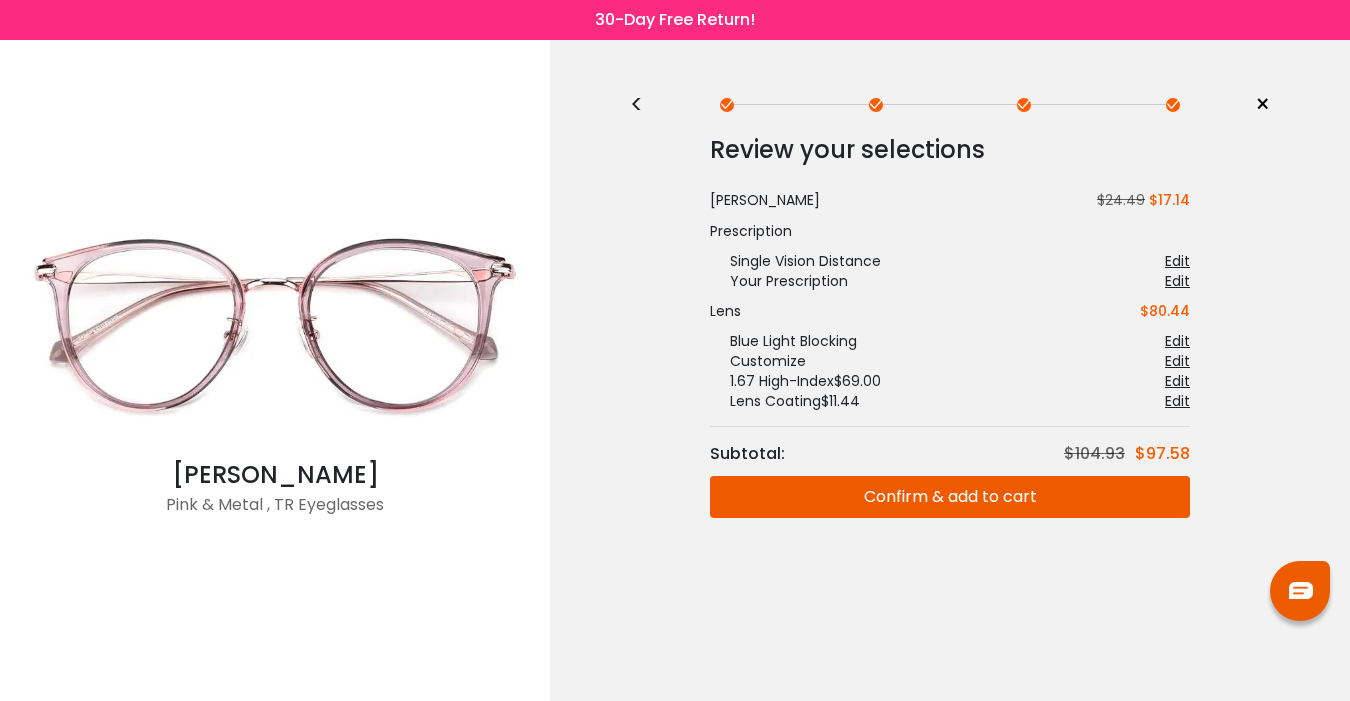 scroll, scrollTop: 0, scrollLeft: 0, axis: both 